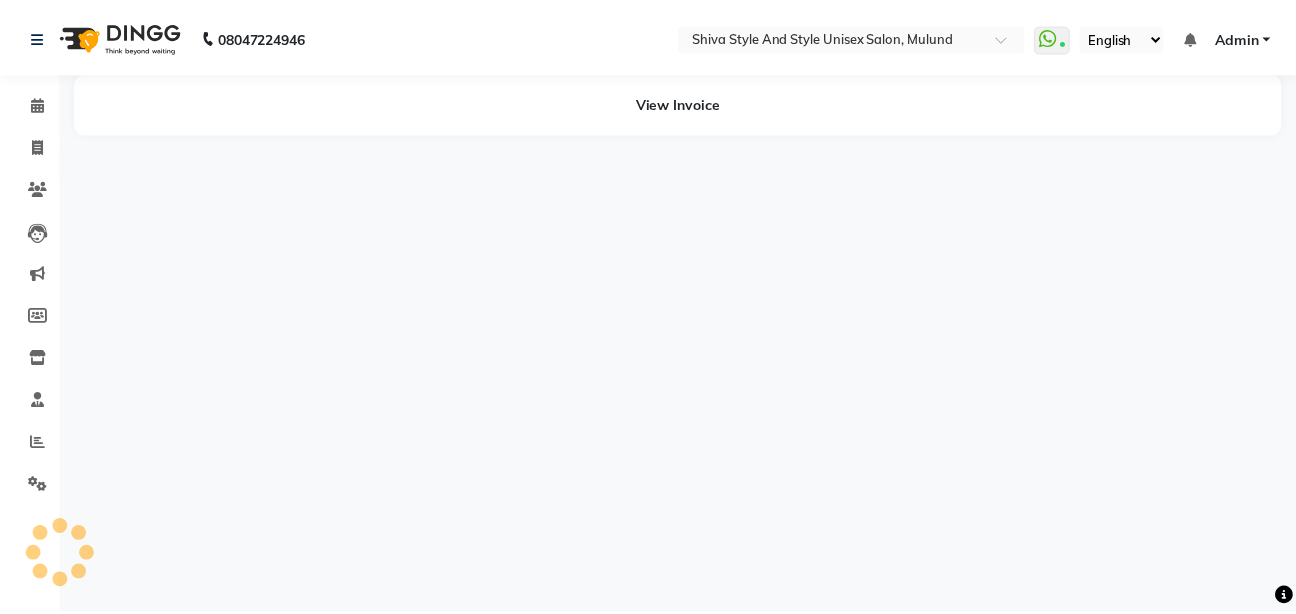 scroll, scrollTop: 0, scrollLeft: 0, axis: both 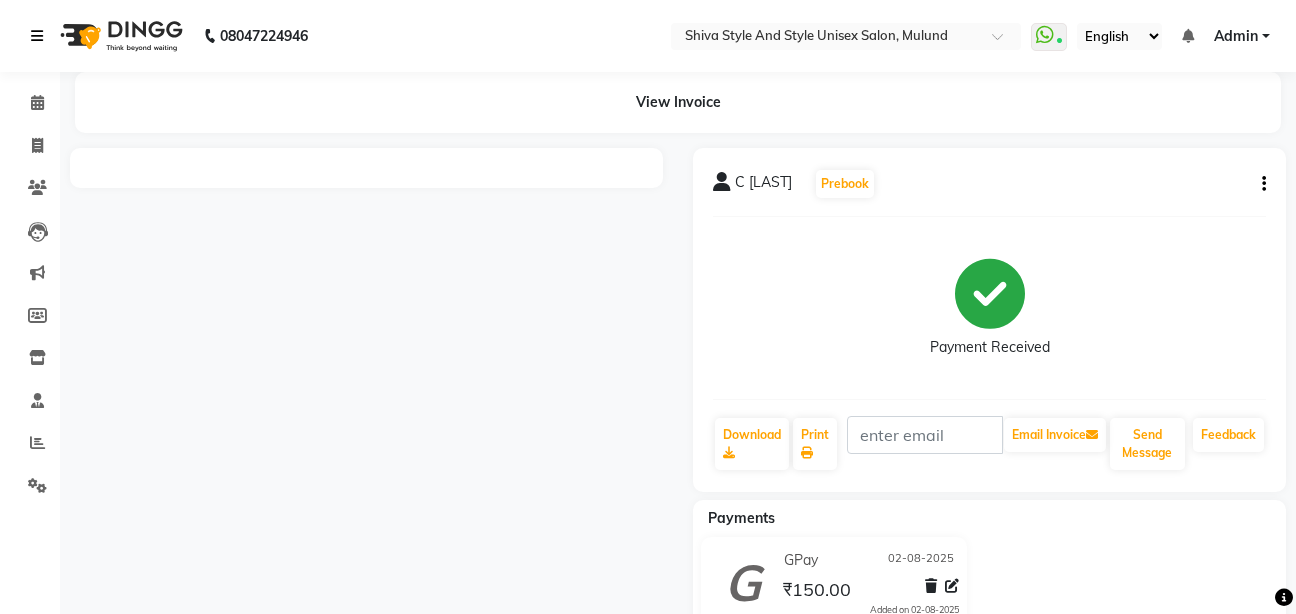 click at bounding box center (37, 36) 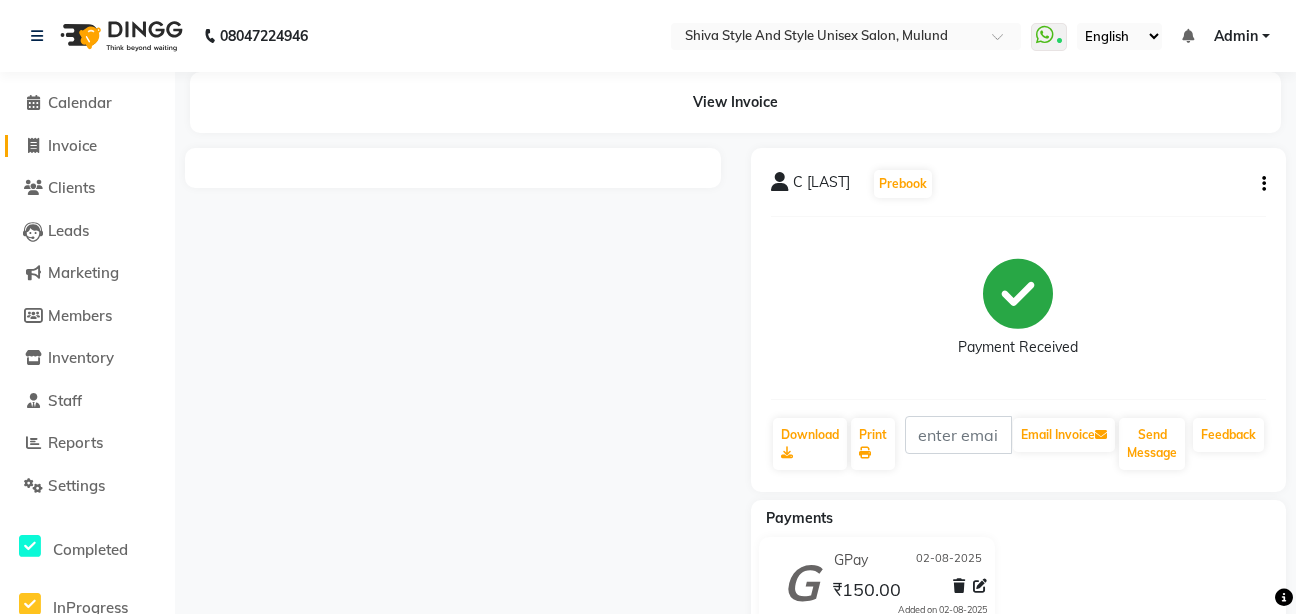 click on "Invoice" 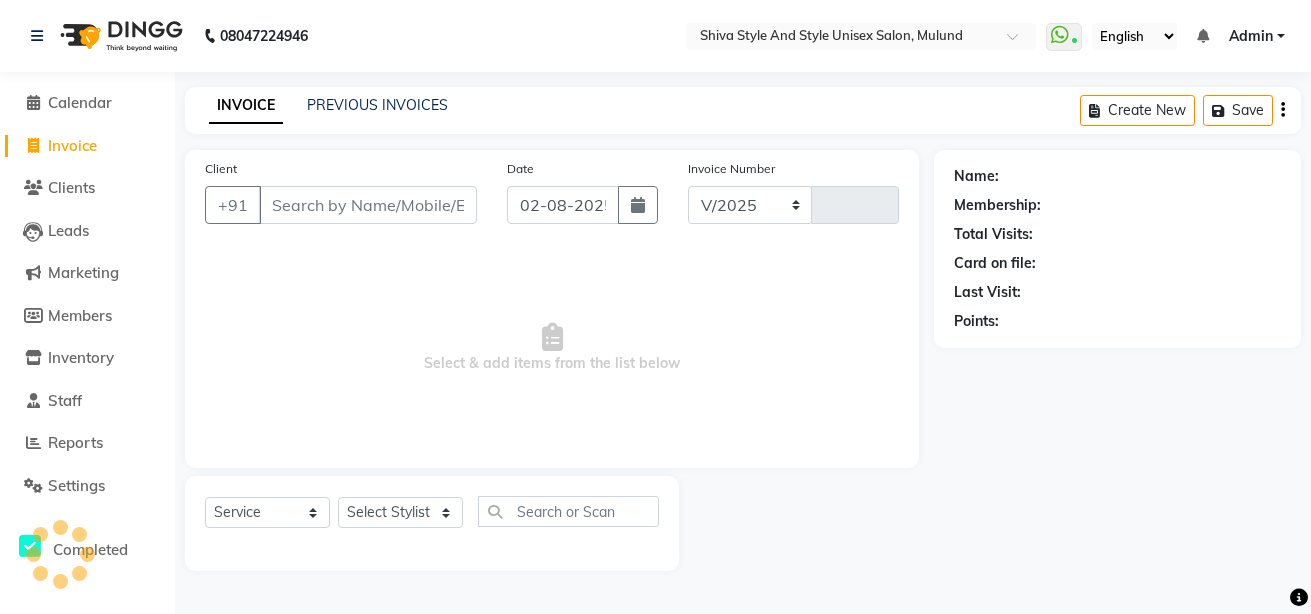select on "7455" 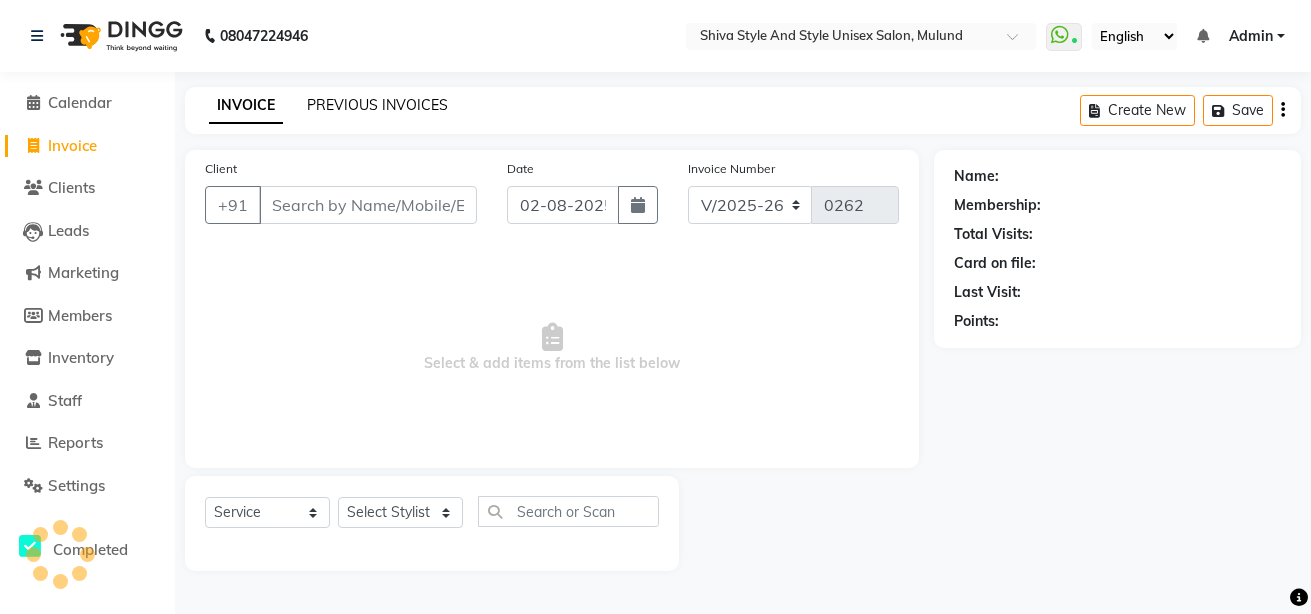 click on "PREVIOUS INVOICES" 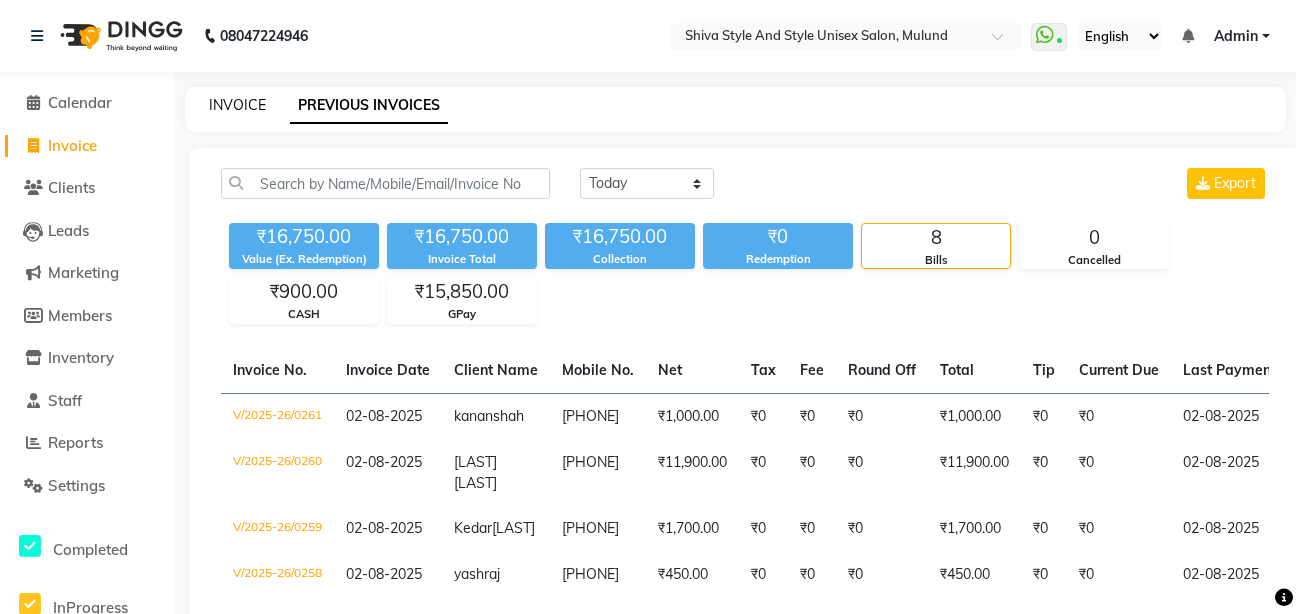 click on "INVOICE" 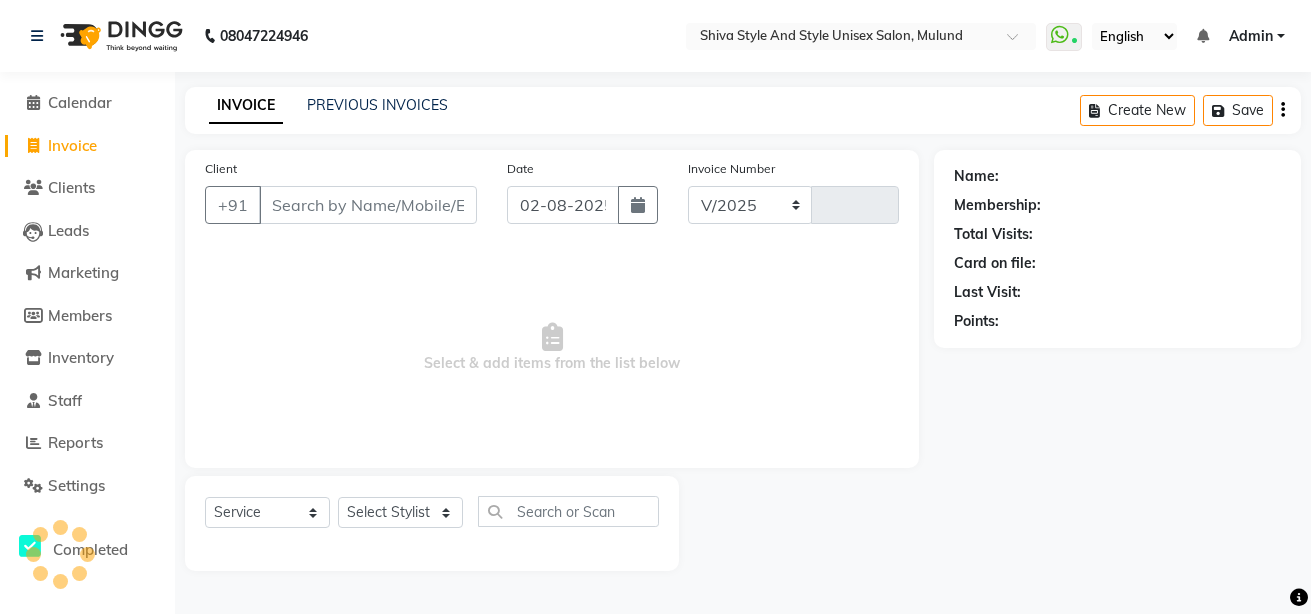 select on "7455" 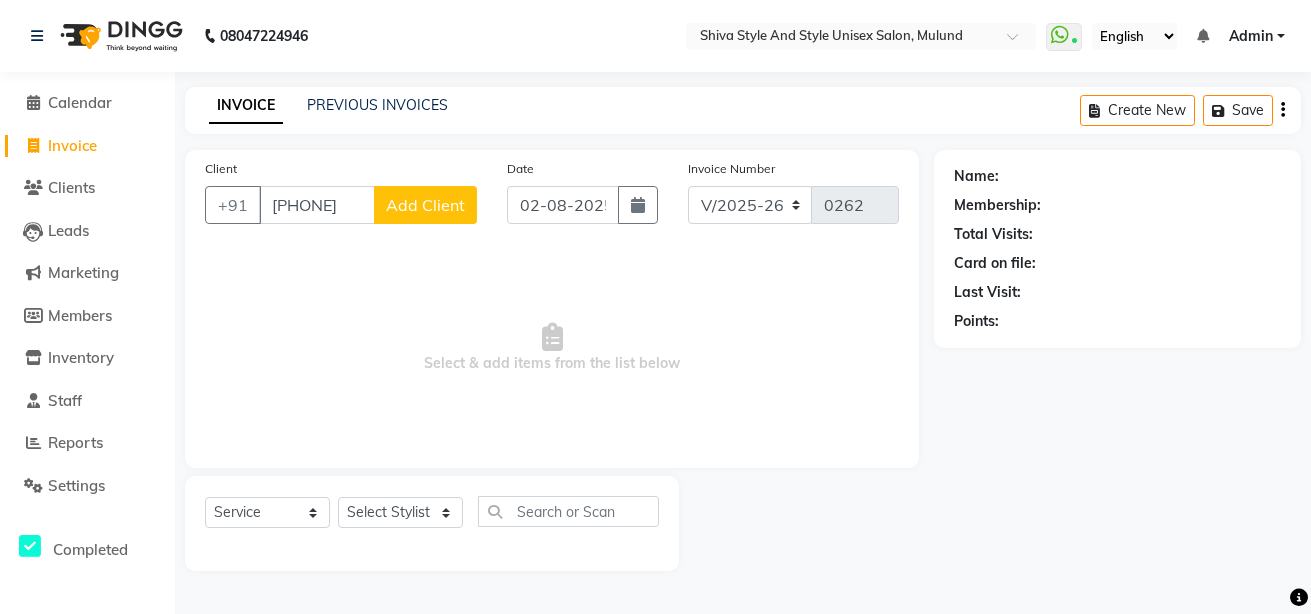 type on "[PHONE]" 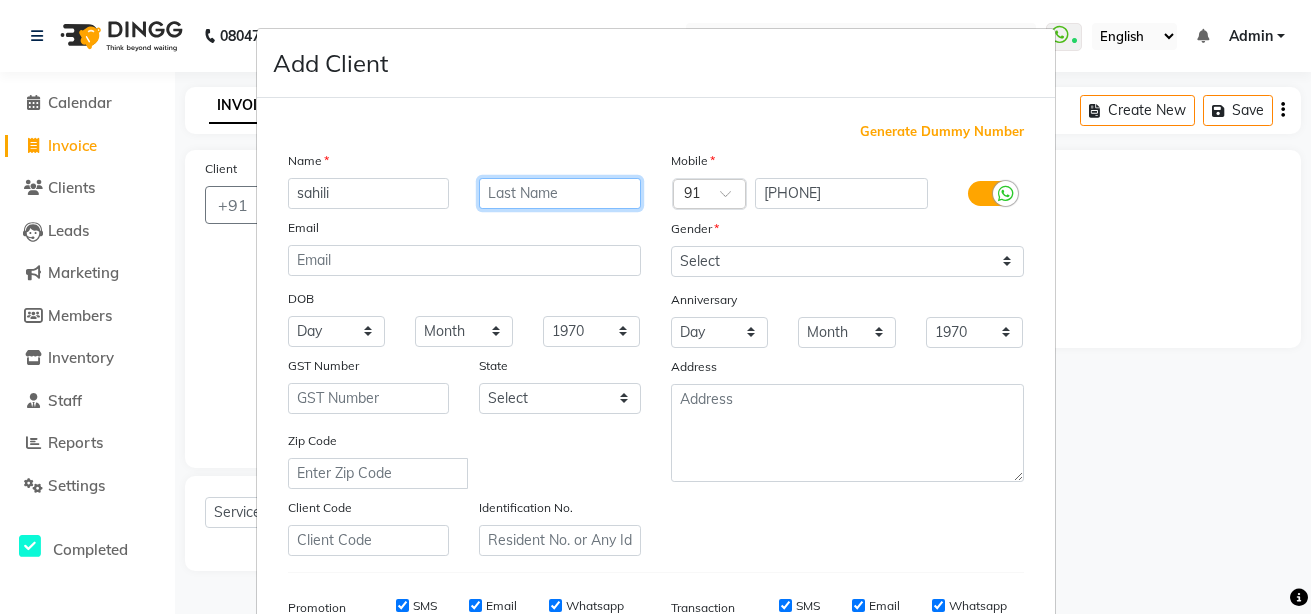click at bounding box center (560, 193) 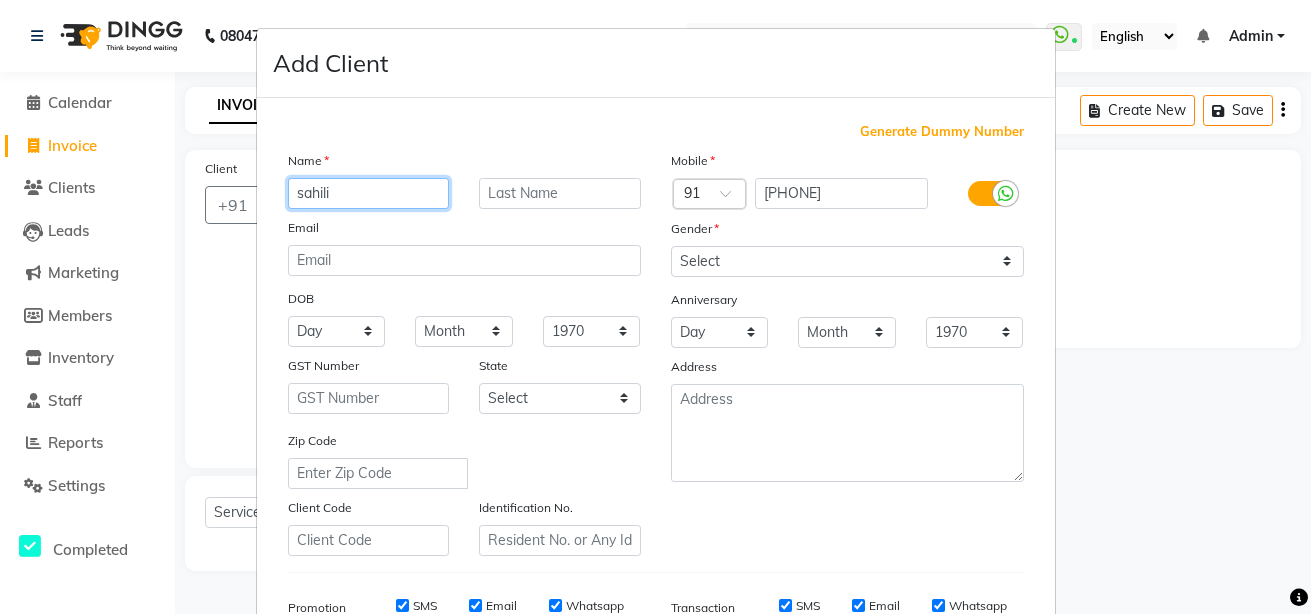 click on "sahili" at bounding box center (369, 193) 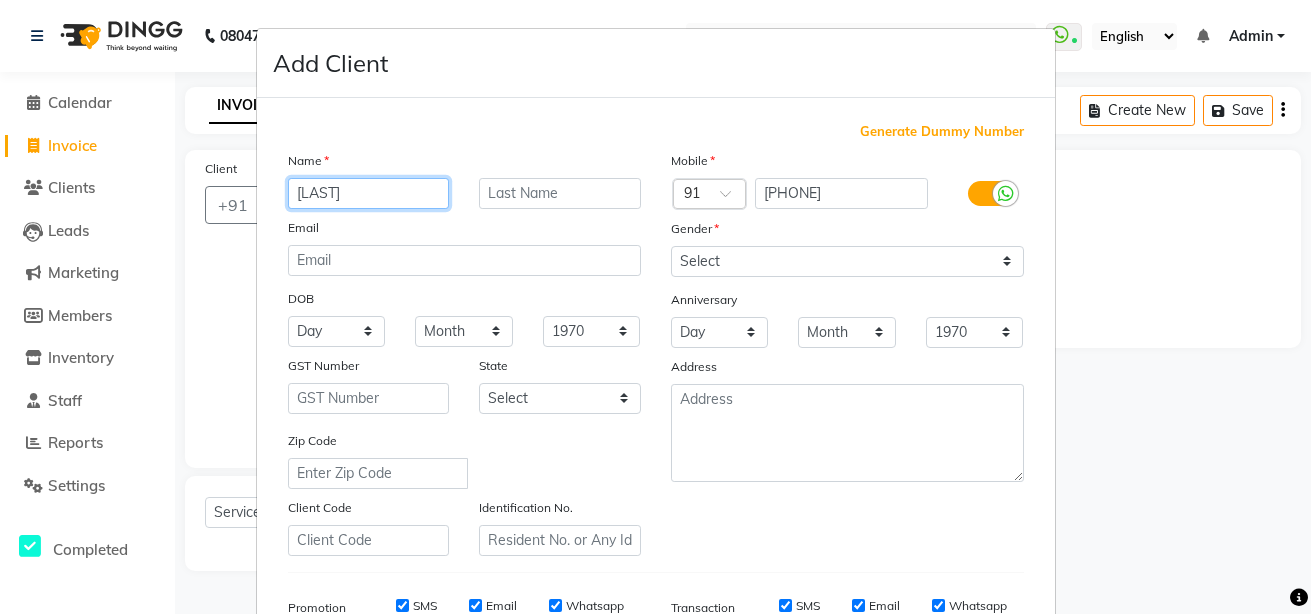 type on "[LAST]" 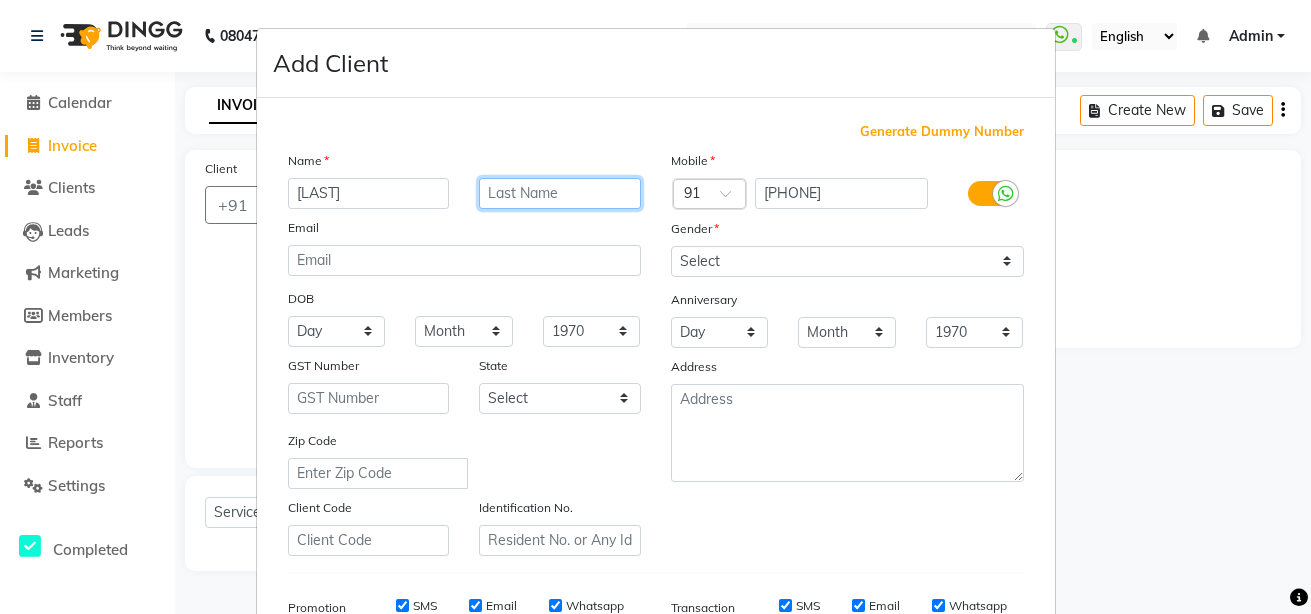 click at bounding box center (560, 193) 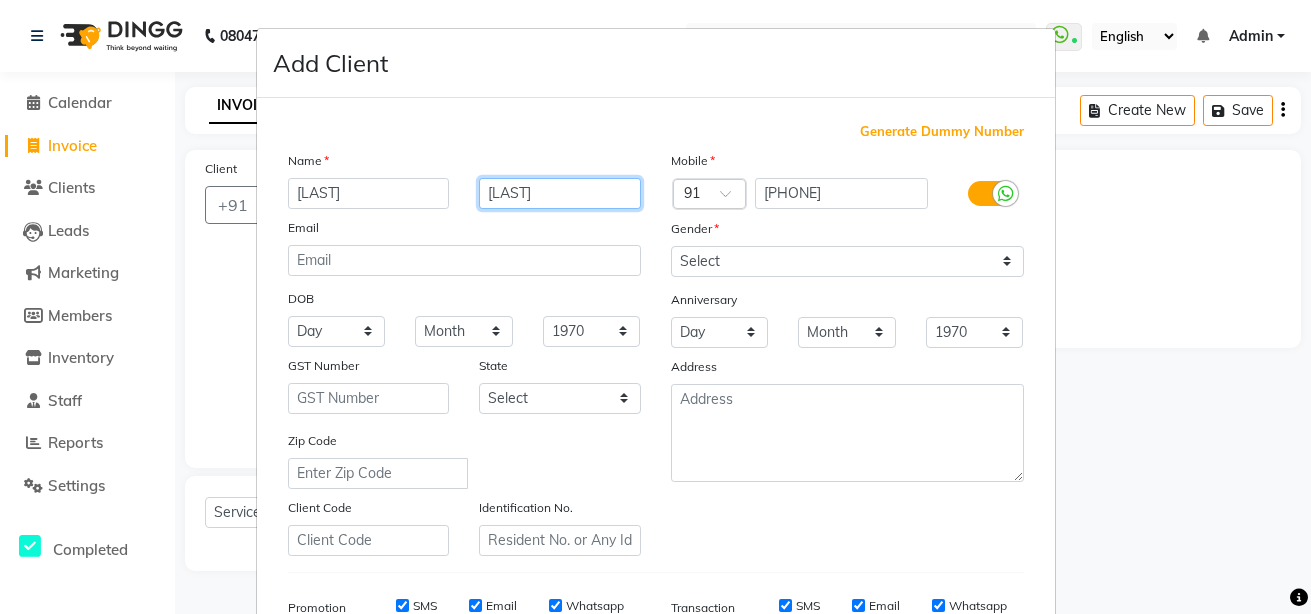 type on "[LAST]" 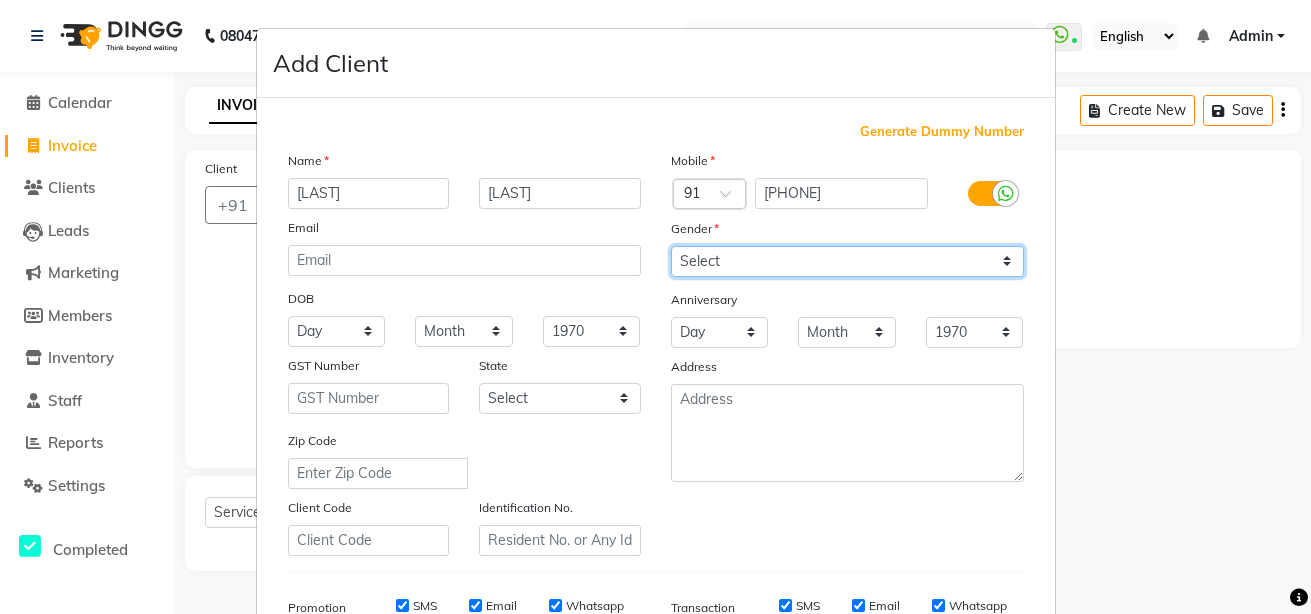 click on "Select Male Female Other Prefer Not To Say" at bounding box center [847, 261] 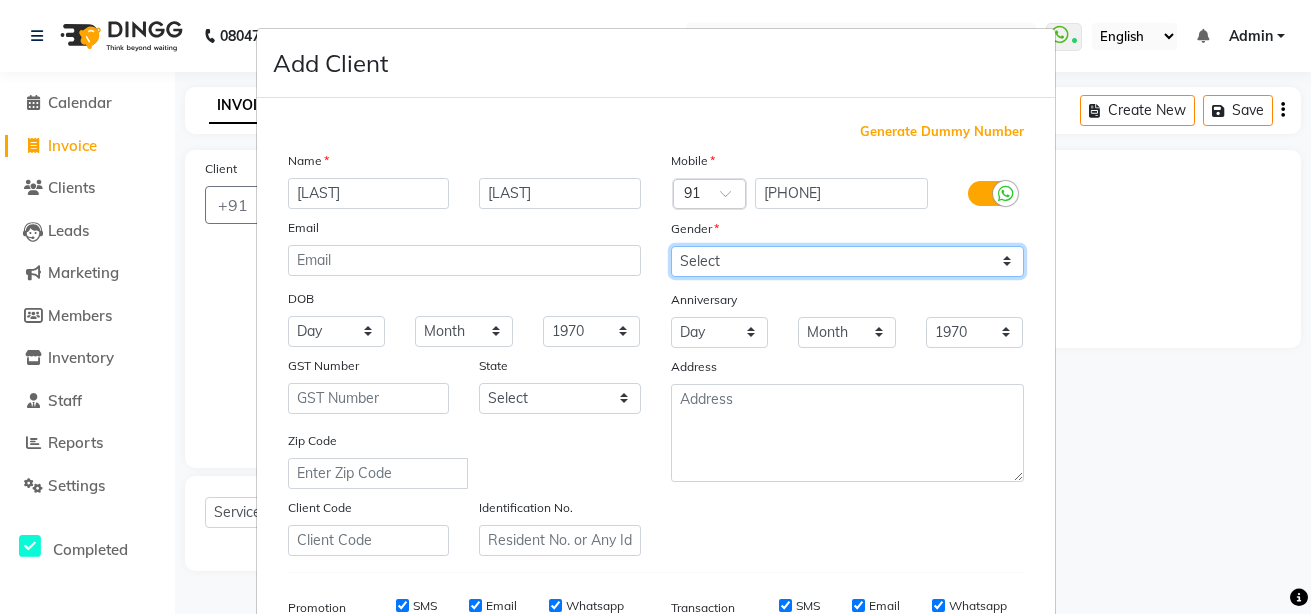 select on "female" 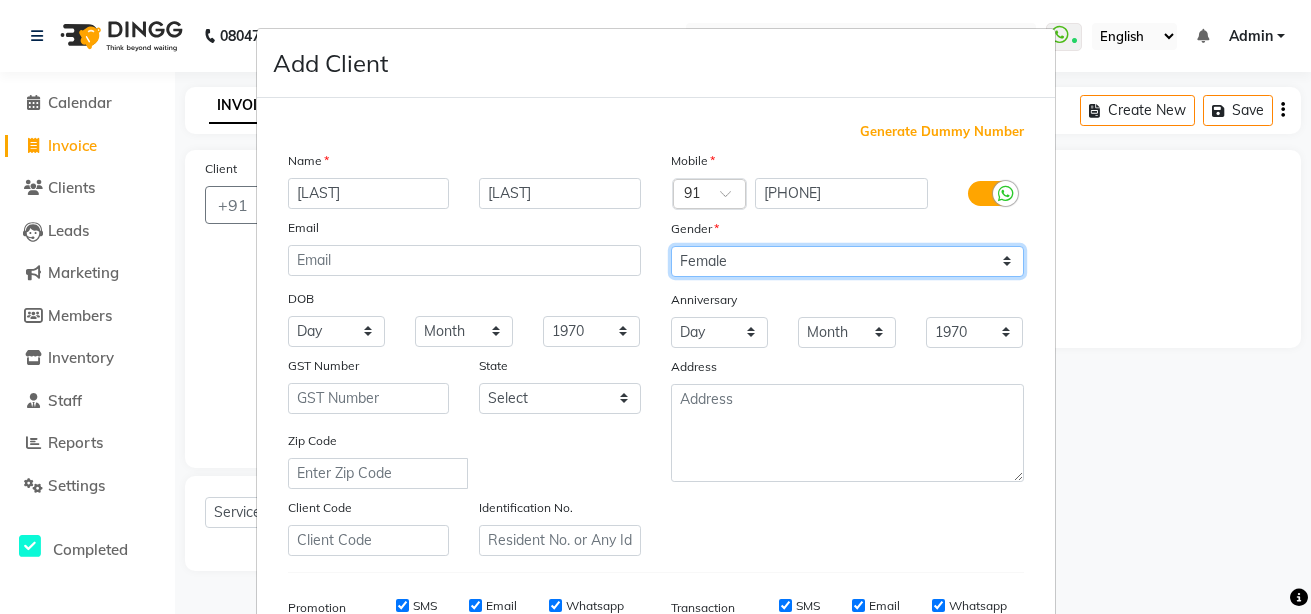 click on "Select Male Female Other Prefer Not To Say" at bounding box center (847, 261) 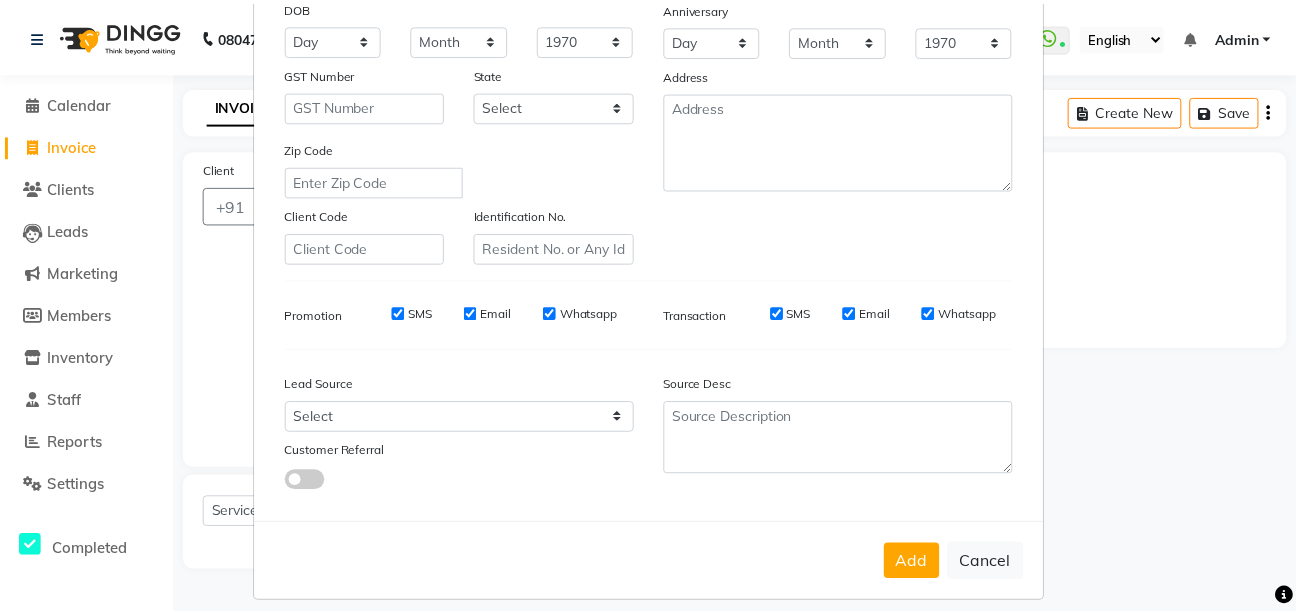scroll, scrollTop: 309, scrollLeft: 0, axis: vertical 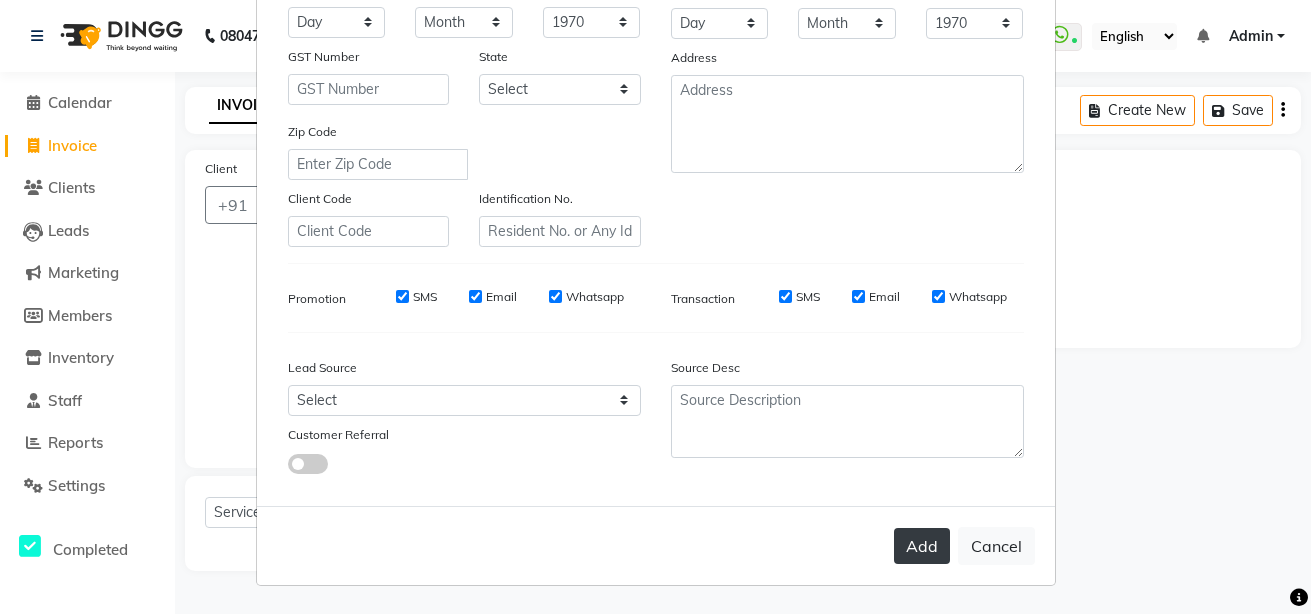 click on "Add" at bounding box center (922, 546) 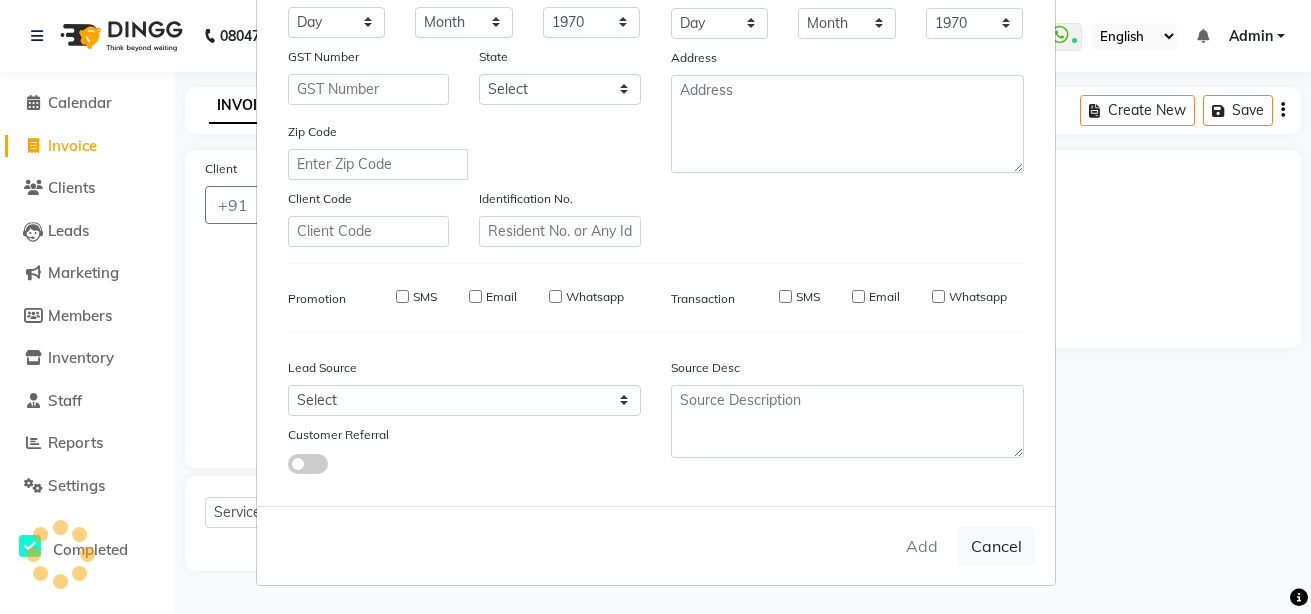 type 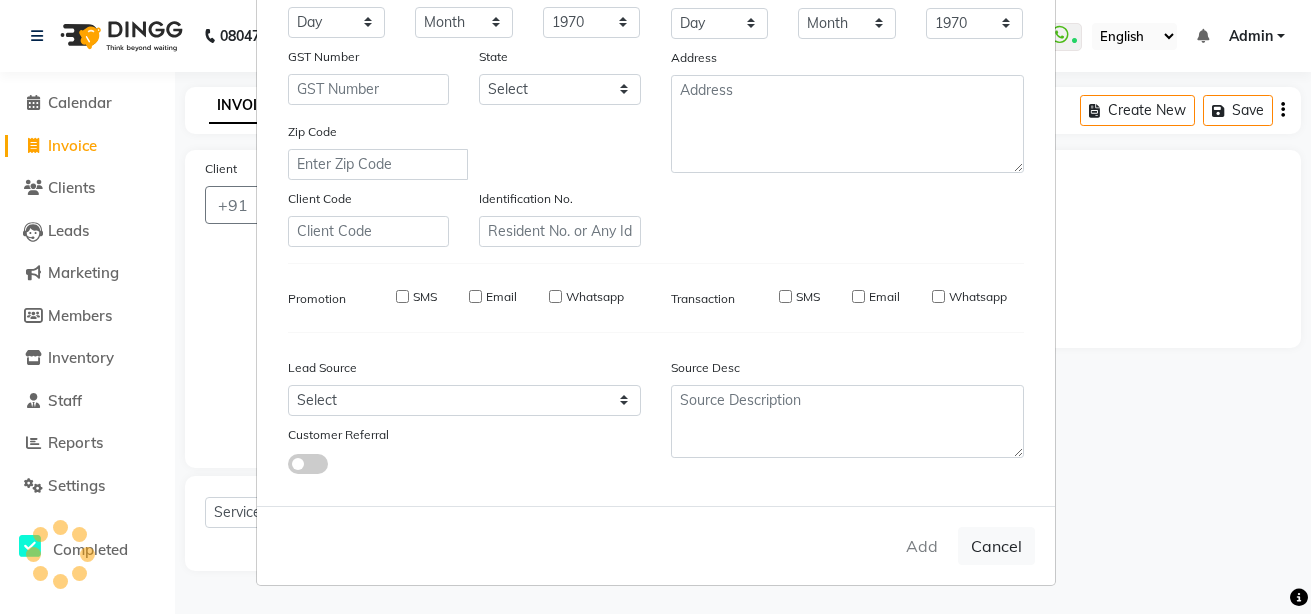 type 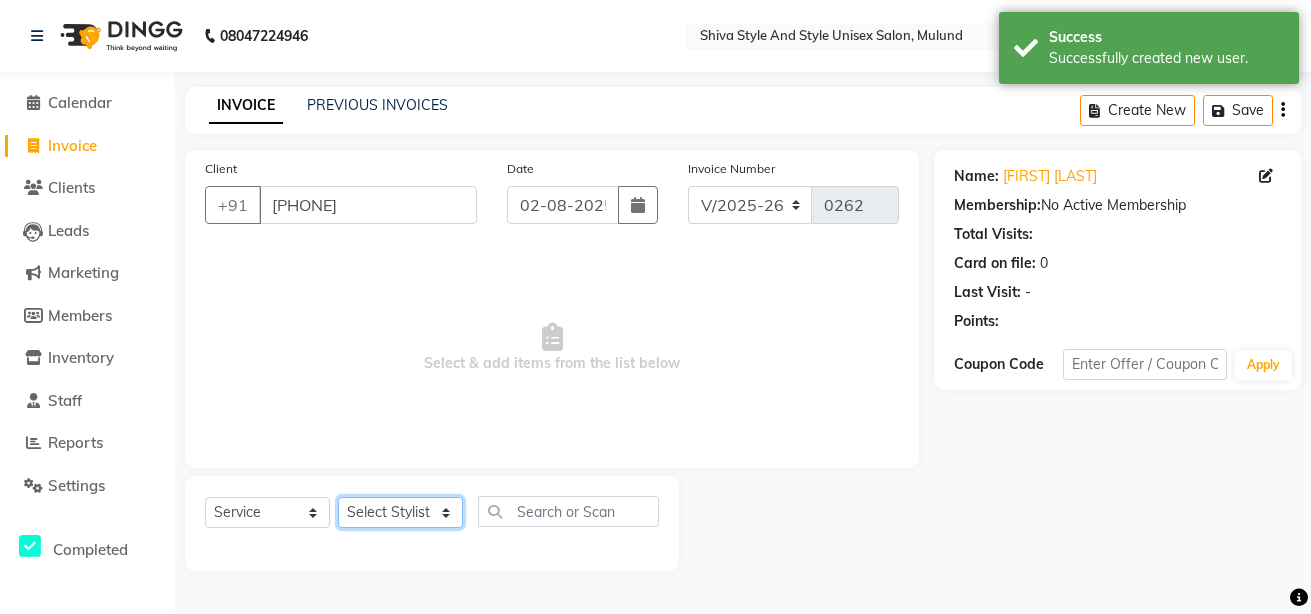 click on "Select Stylist [FIRST] [LAST] [FIRST] [LAST] [FIRST] [LAST] [FIRST] [LAST] [FIRST] [LAST] [FIRST] [LAST] [FIRST] [LAST] [FIRST] [LAST] [FIRST] [LAST] [FIRST] [LAST] [FIRST] [LAST] [FIRST] [LAST] [FIRST] [LAST] [FIRST] [LAST] [FIRST] [LAST] [FIRST] [LAST] [FIRST] [LAST]" 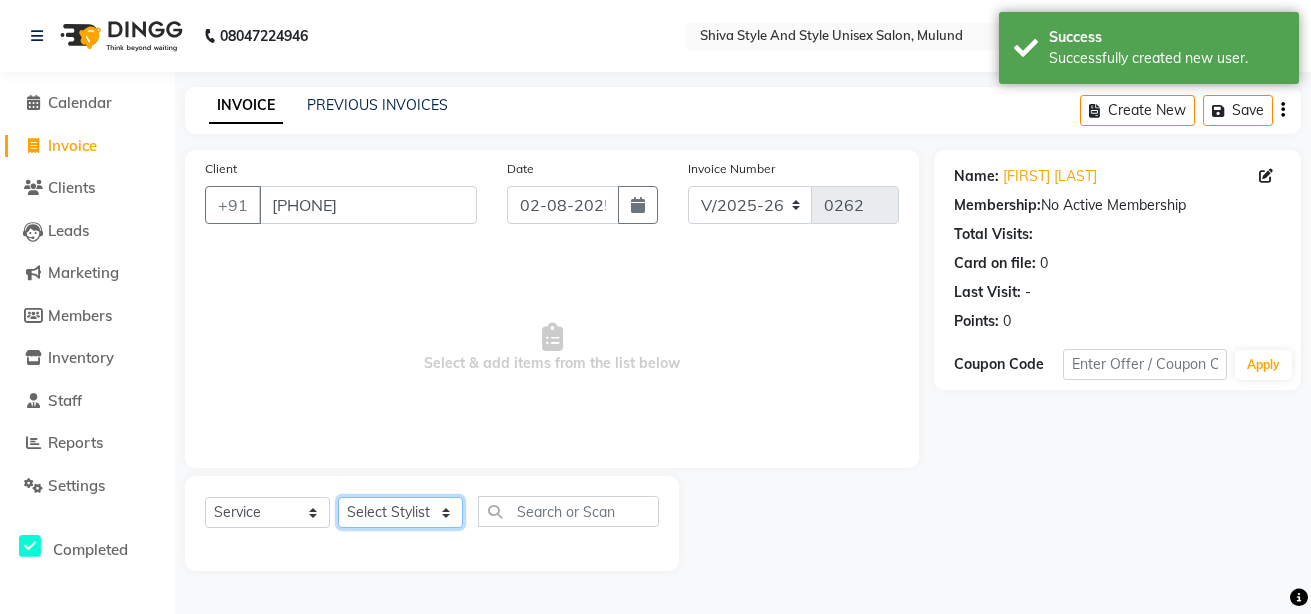 select on "69290" 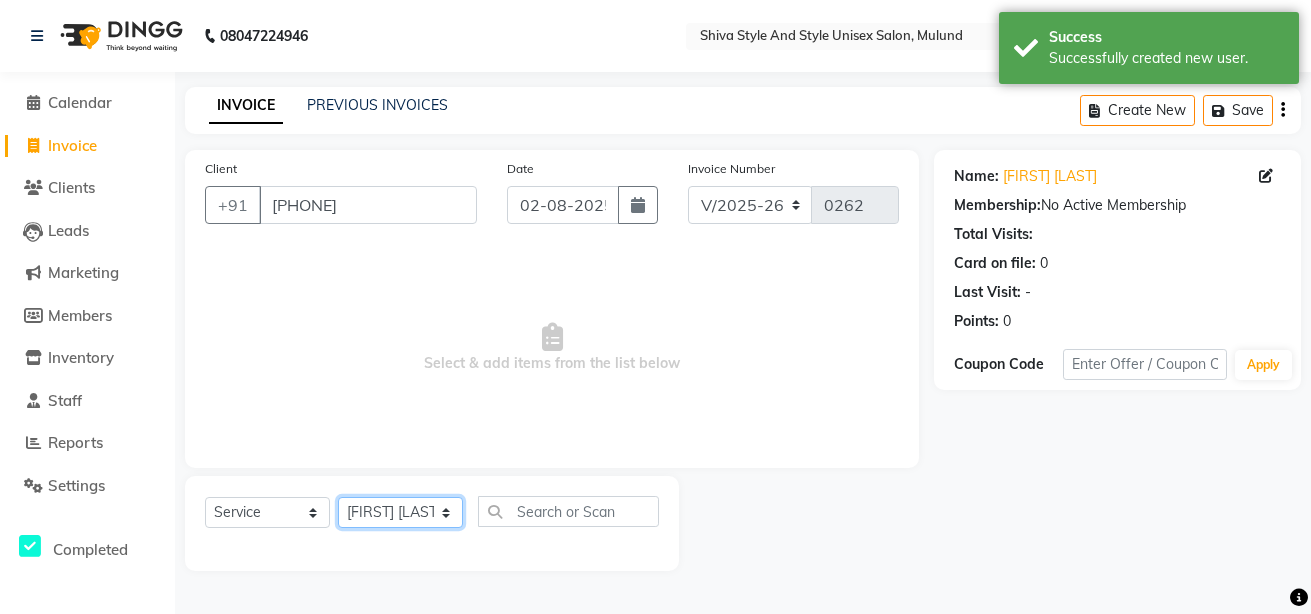 click on "Select Stylist [FIRST] [LAST] [FIRST] [LAST] [FIRST] [LAST] [FIRST] [LAST] [FIRST] [LAST] [FIRST] [LAST] [FIRST] [LAST] [FIRST] [LAST] [FIRST] [LAST] [FIRST] [LAST] [FIRST] [LAST] [FIRST] [LAST] [FIRST] [LAST] [FIRST] [LAST] [FIRST] [LAST] [FIRST] [LAST] [FIRST] [LAST]" 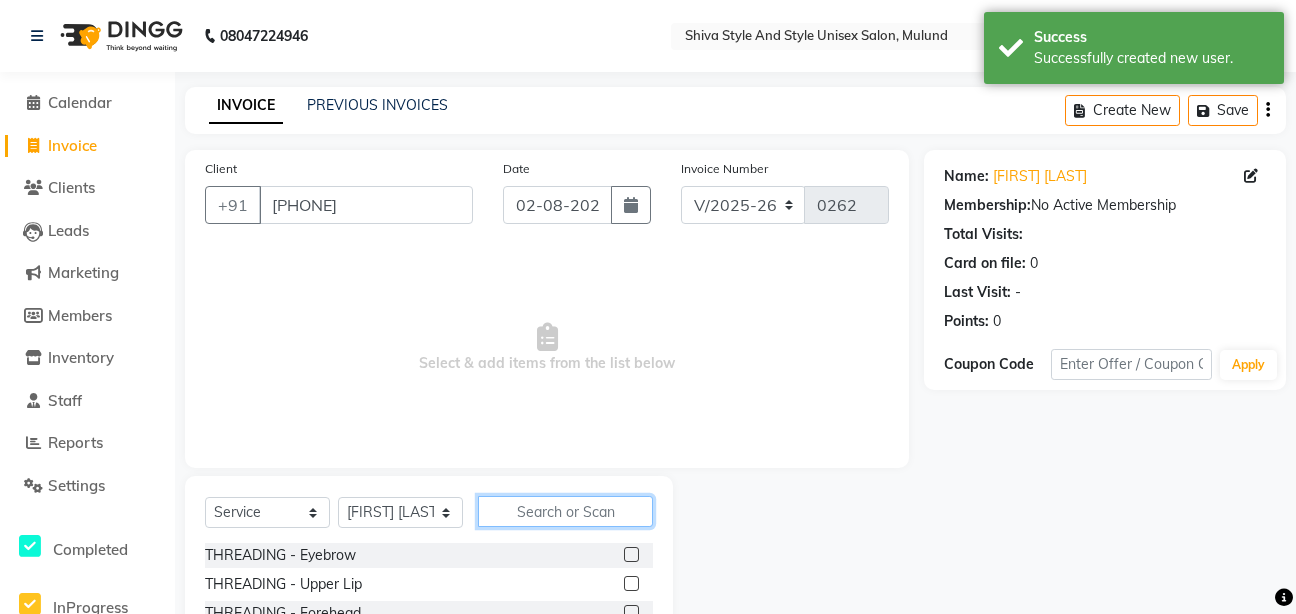 click 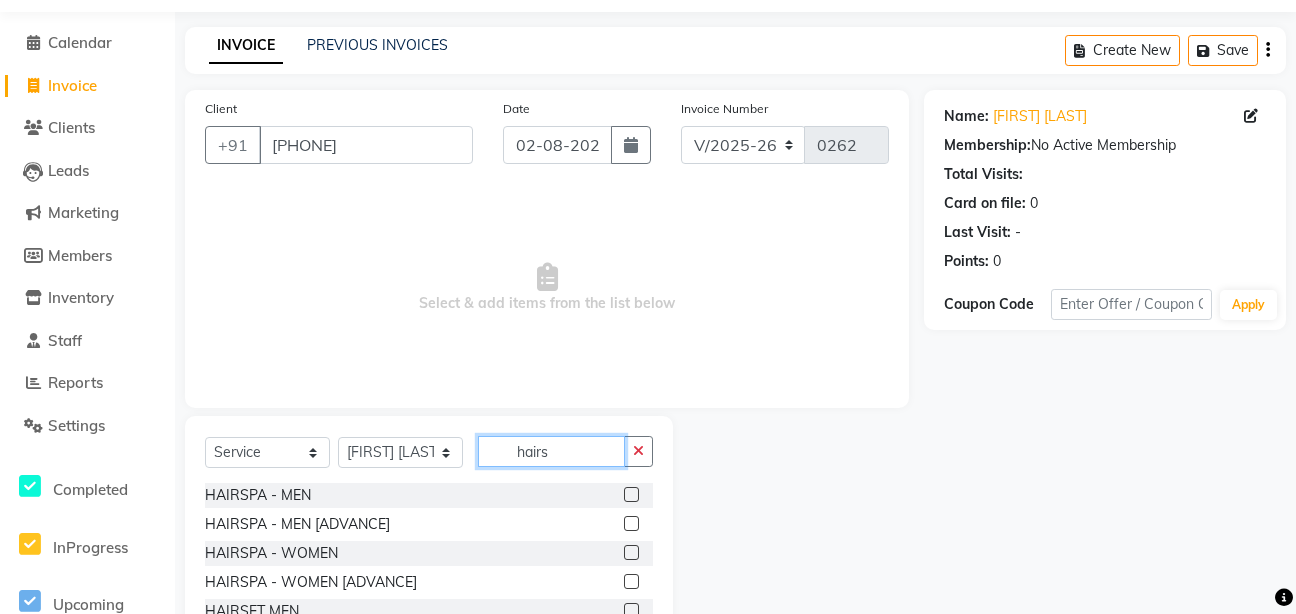 scroll, scrollTop: 83, scrollLeft: 0, axis: vertical 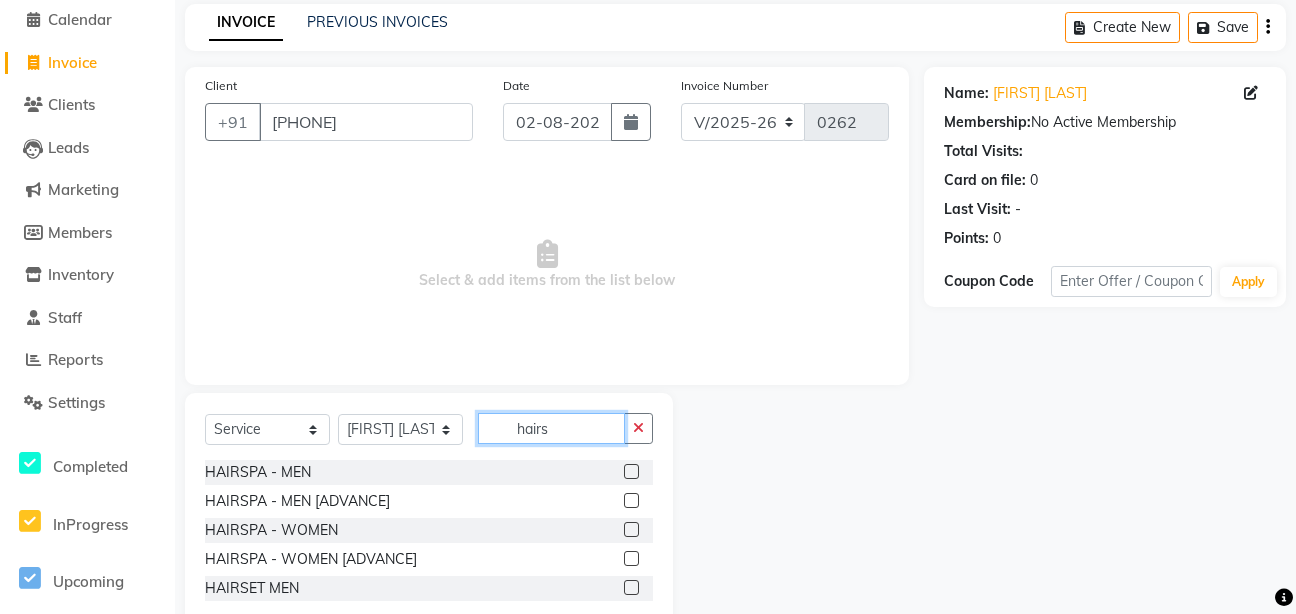 type on "hairs" 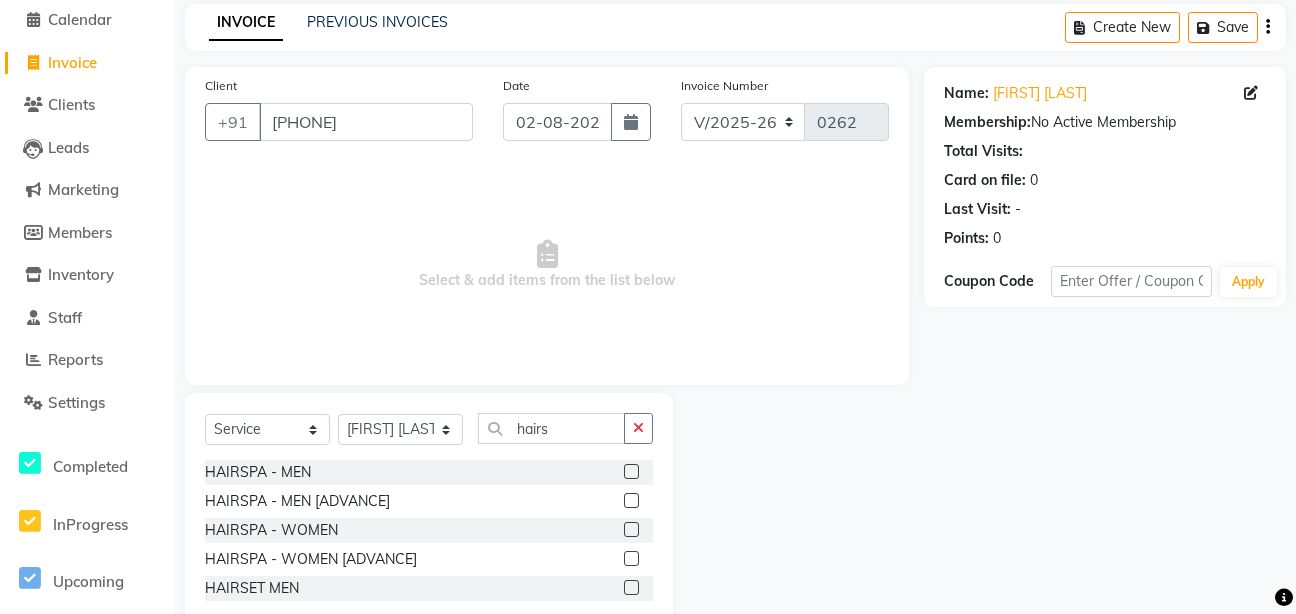 click 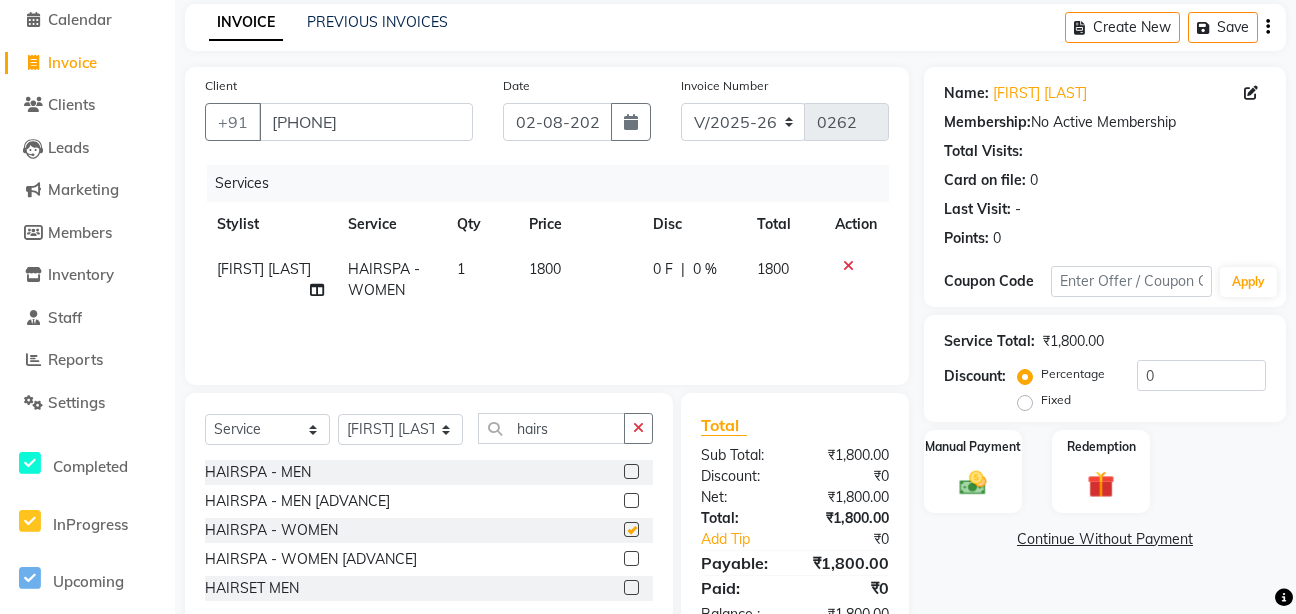 checkbox on "false" 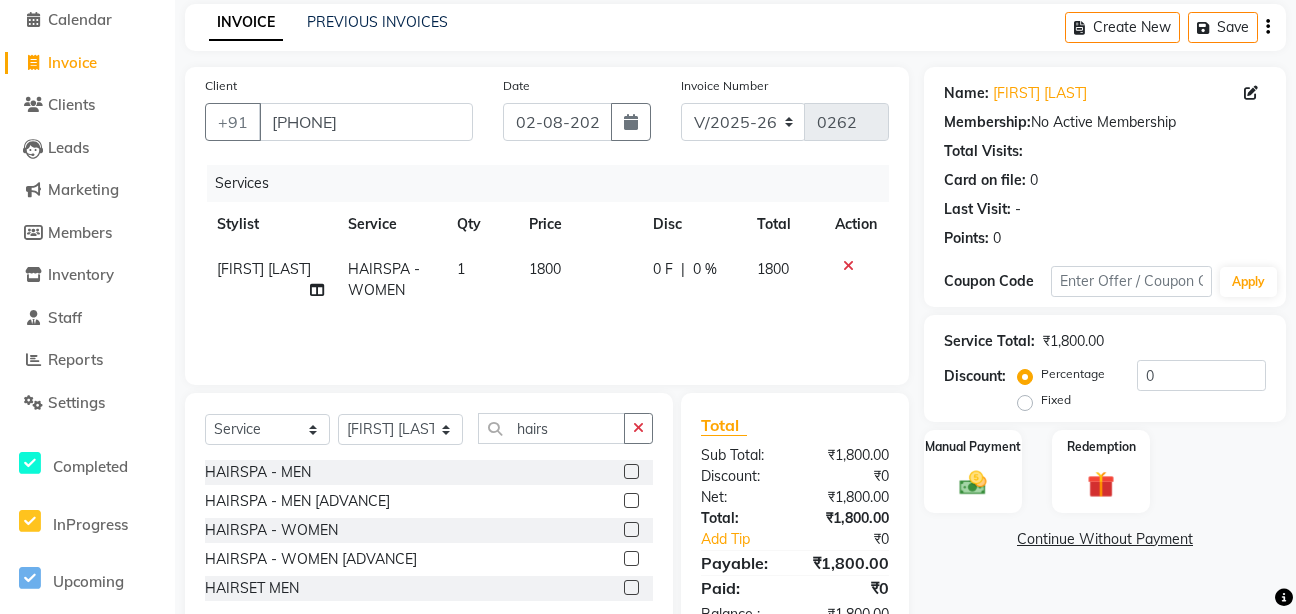 click on "1800" 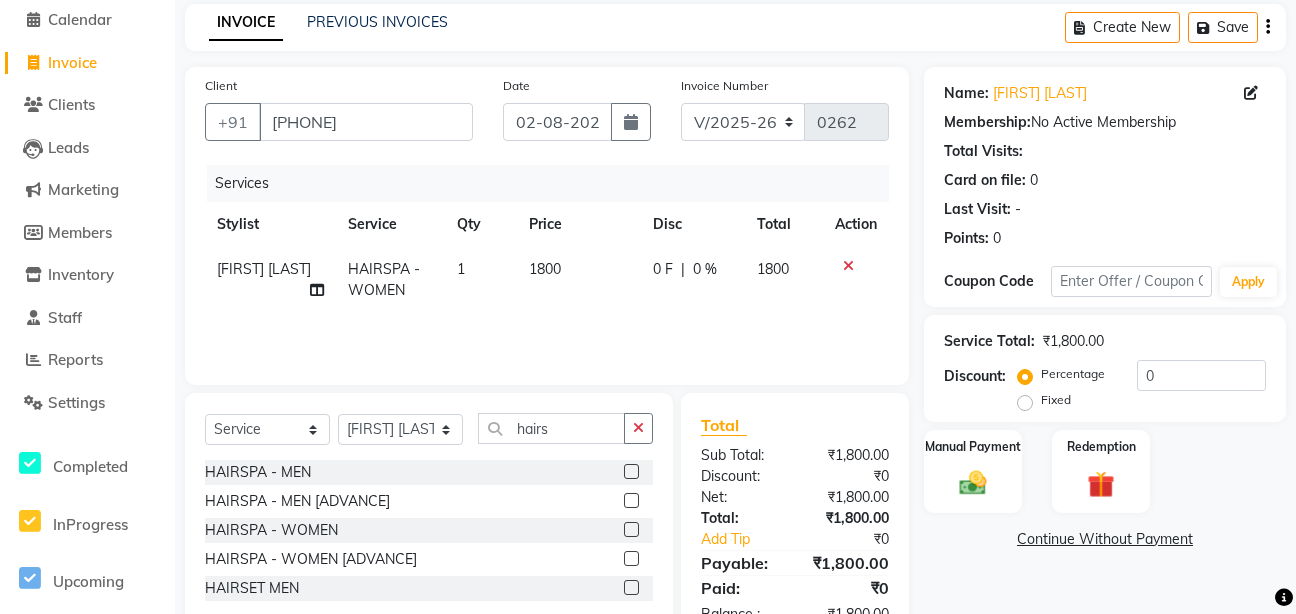 select on "69290" 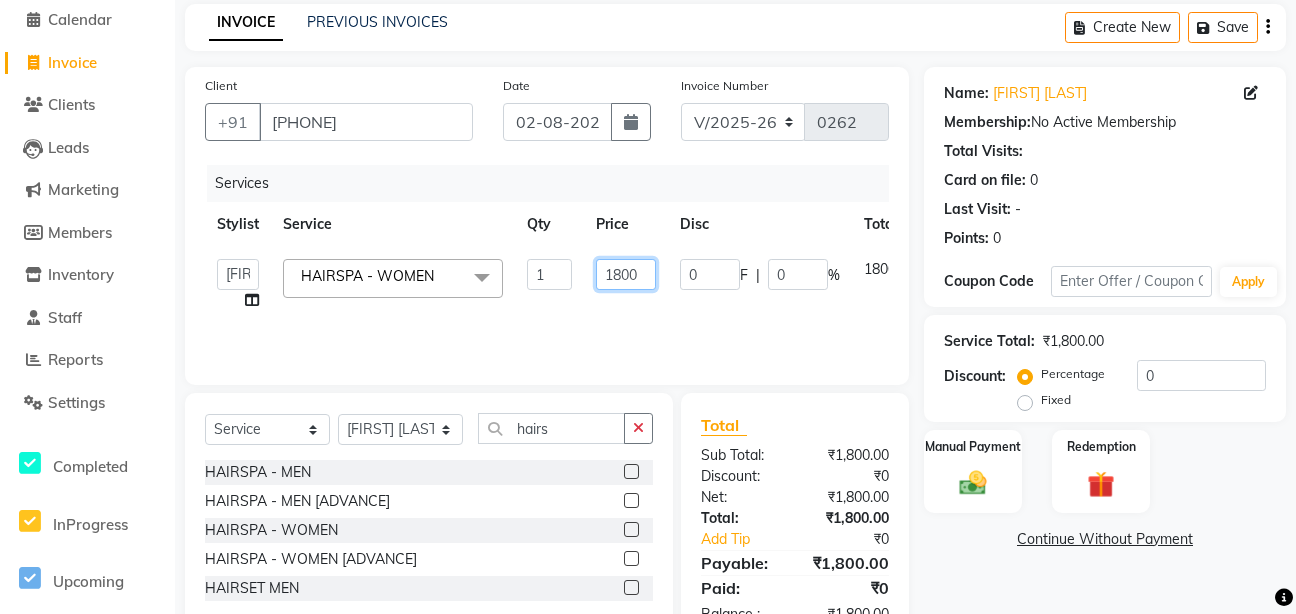 click on "1800" 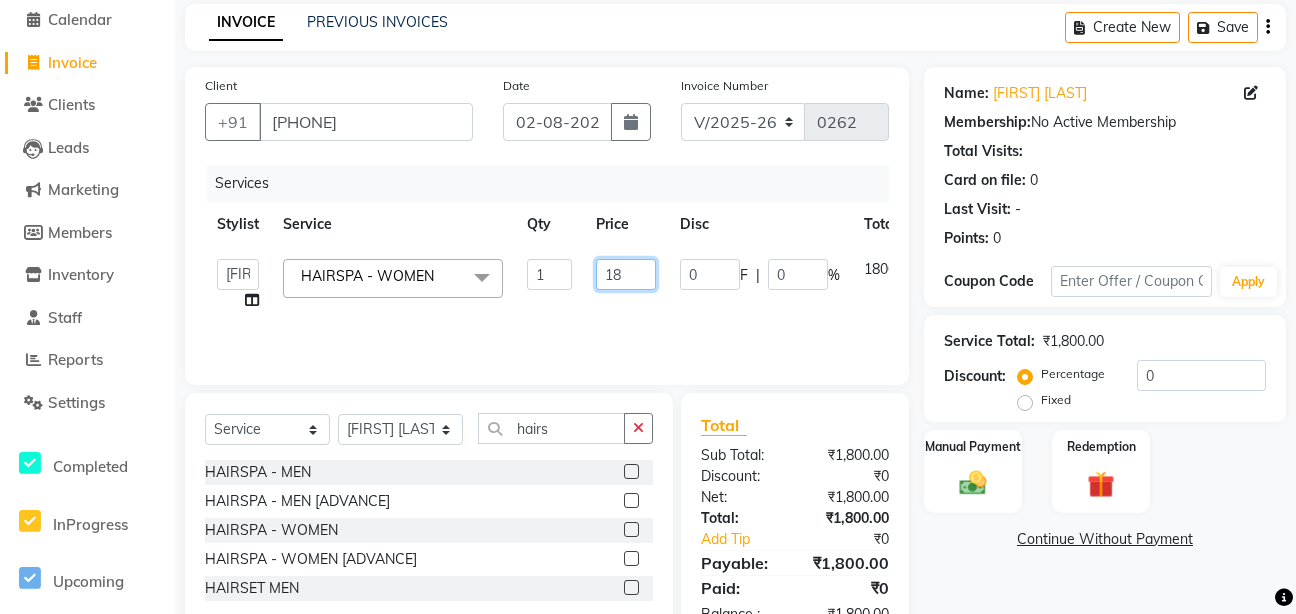 type on "1" 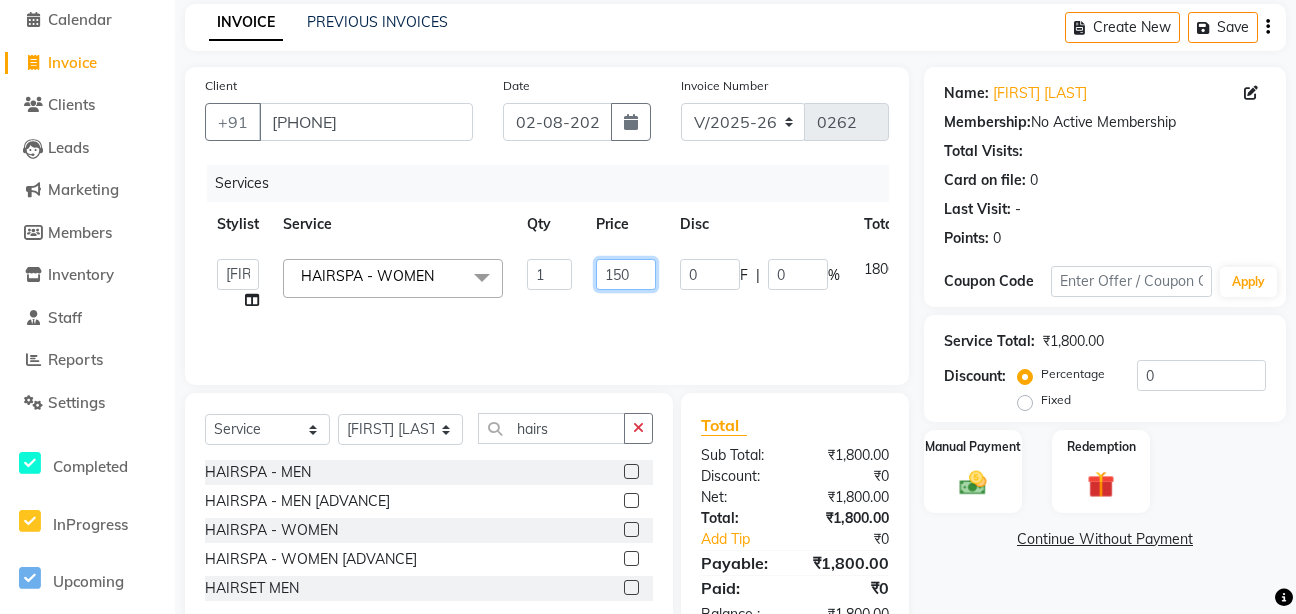 type on "1500" 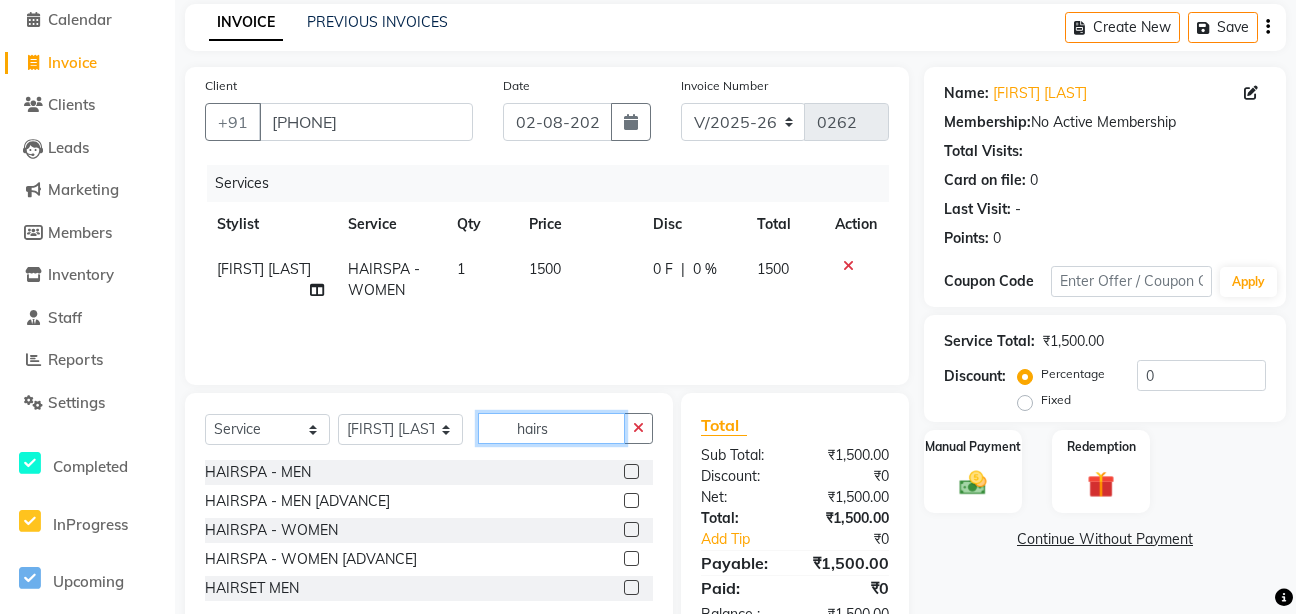 click on "hairs" 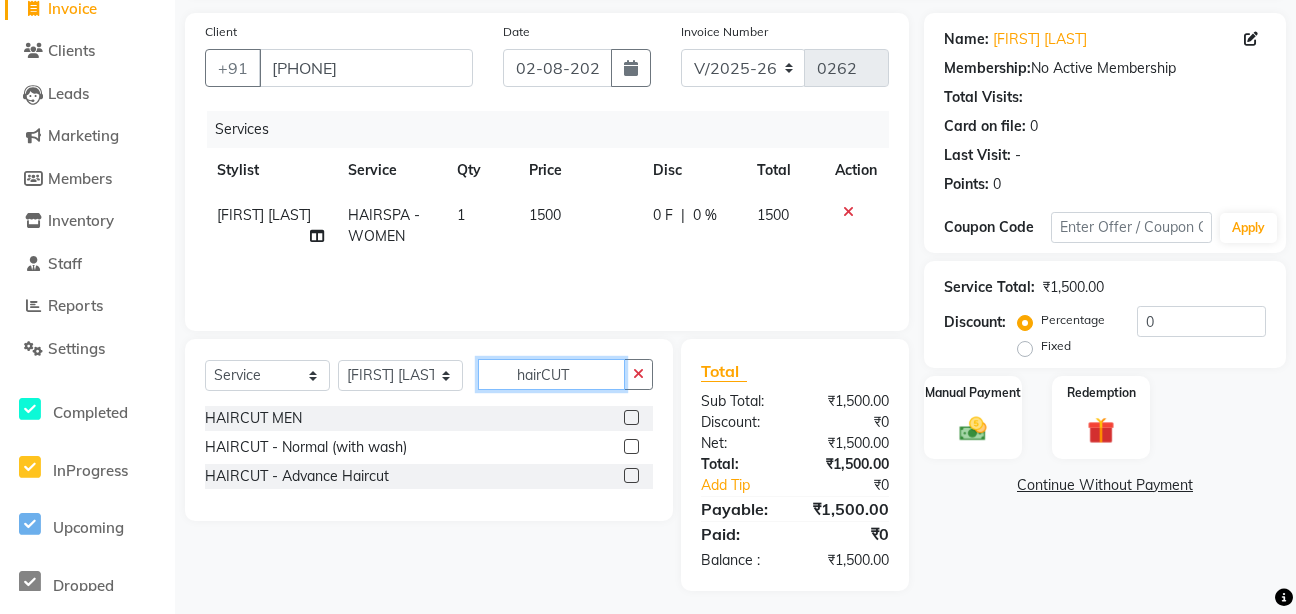 scroll, scrollTop: 144, scrollLeft: 0, axis: vertical 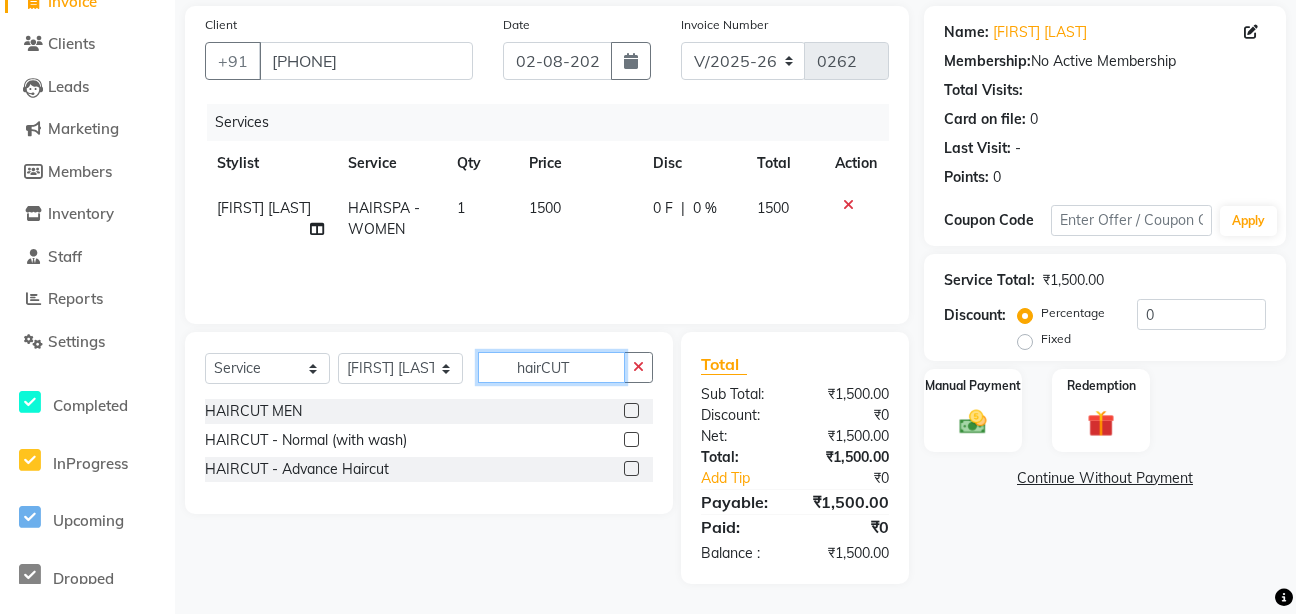 type on "hairCUT" 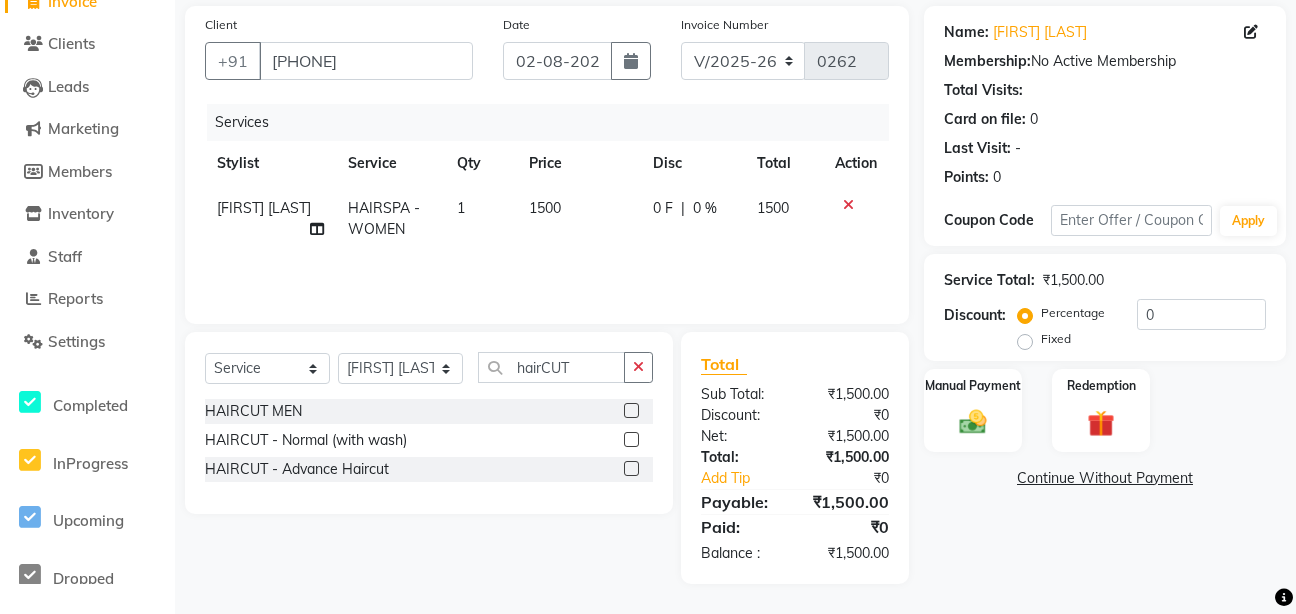 click 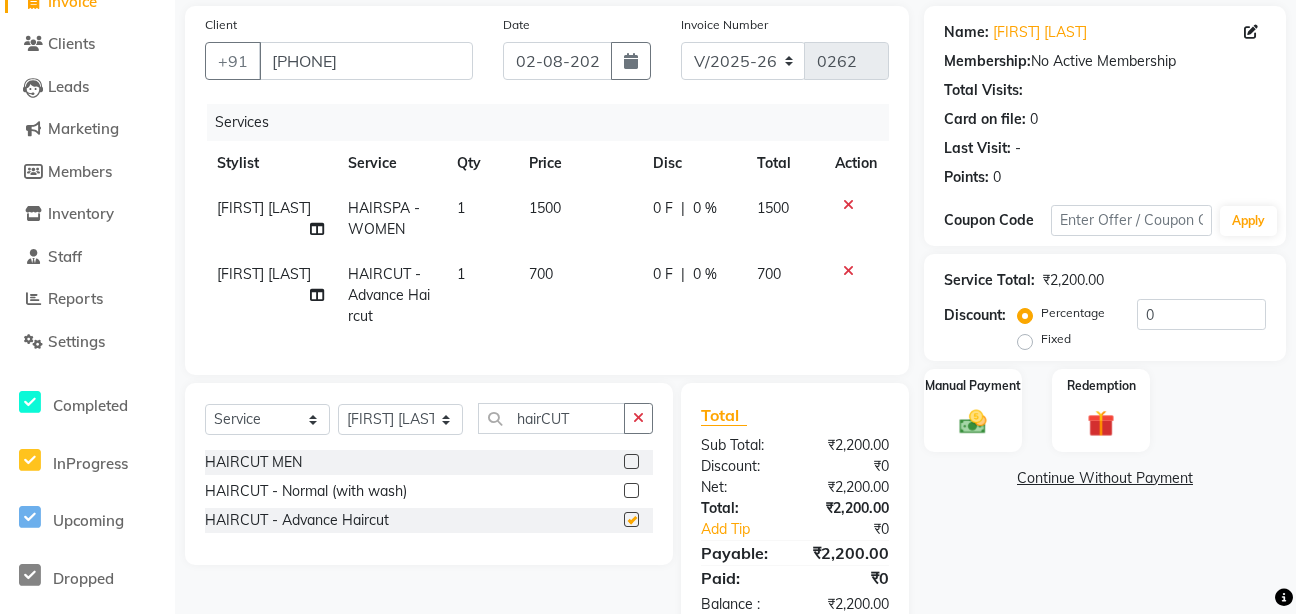 checkbox on "false" 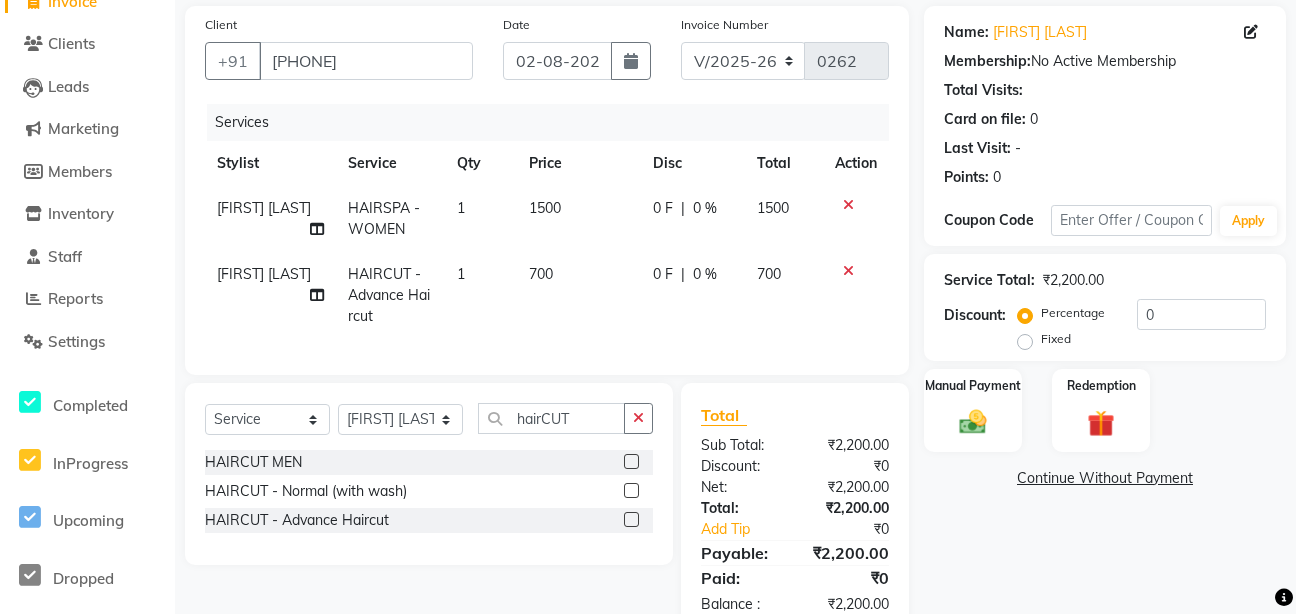 click on "700" 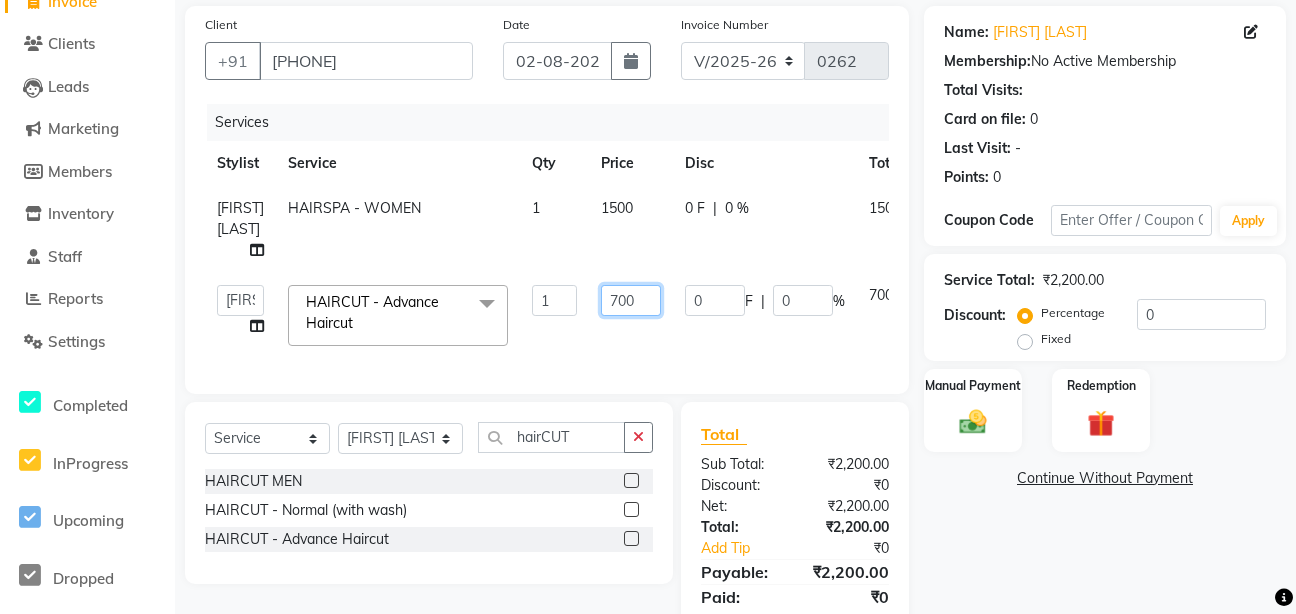 click on "700" 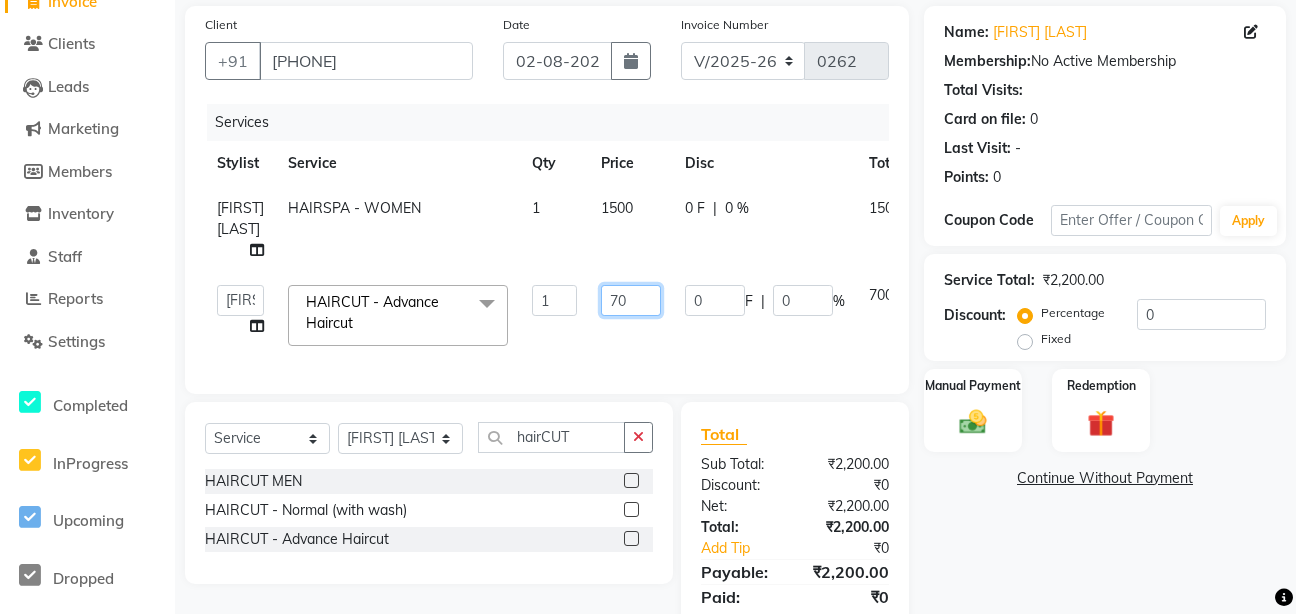 type on "7" 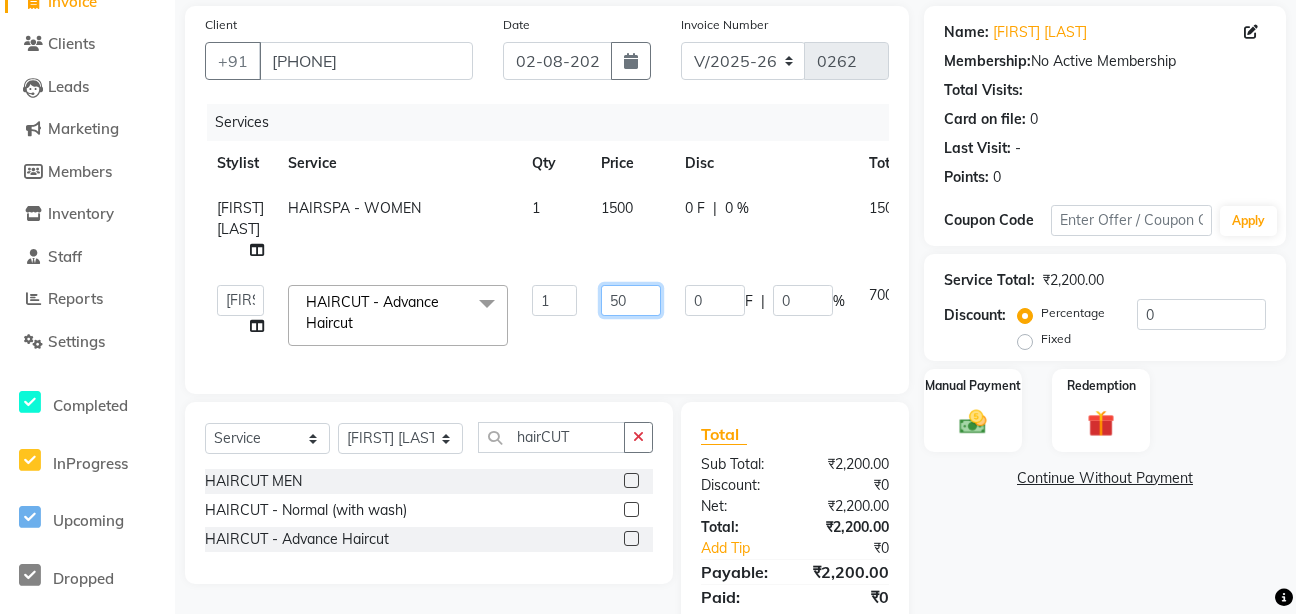 type on "500" 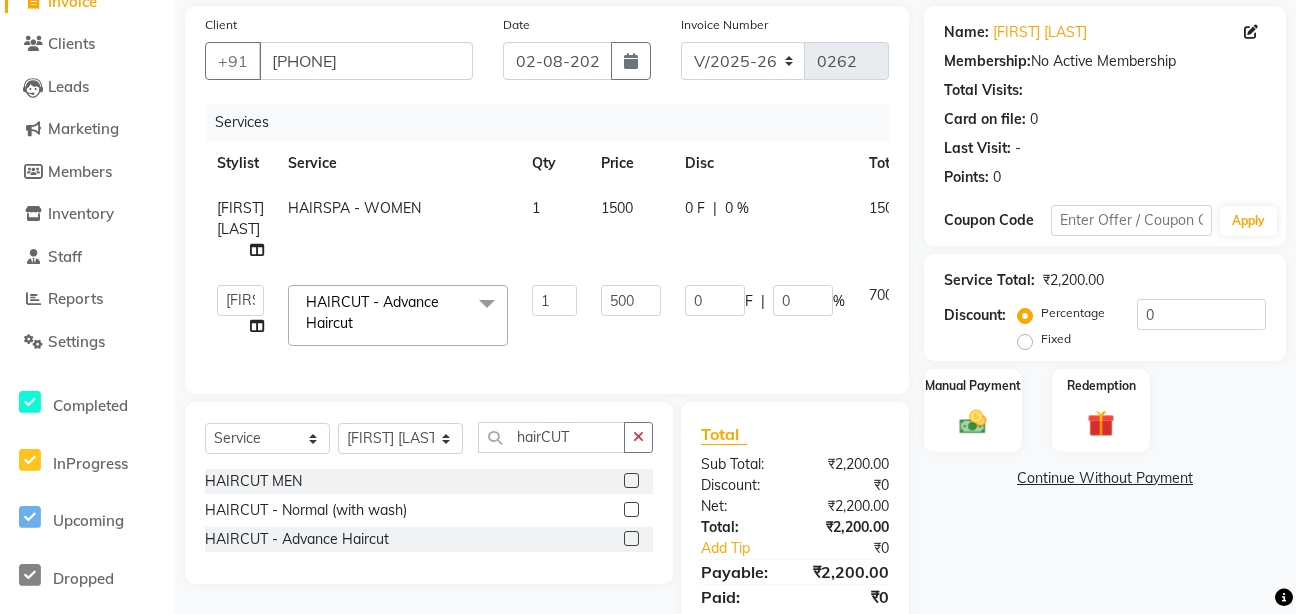 click on "[FIRST] [LAST] [FIRST] [LAST] [FIRST] [LAST] [FIRST] [LAST] [FIRST] [LAST] [FIRST] [LAST] [FIRST] [LAST] [FIRST] [LAST] [FIRST] [LAST] [FIRST] [LAST] [FIRST] [LAST] [FIRST] [LAST] [FIRST] [LAST] [FIRST] [LAST] [FIRST] [LAST] [FIRST] [LAST] [FIRST] [LAST] [FIRST] [LAST] [FIRST] [LAST] HAIRCOLOUR - MEN HAIRSPA - MEN HAIRSPA - MEN [ADVANCE] HAIRSPA - WOMEN HAIRSPA - WOMEN [ADVANCE] TOUCHUP WOMEN - [1INCH] TOUCHUP WOMEN - [ 1.5 INCH] TOUCHUP WOMEN - [2 INCH] DANDRUFF TREATMENT - MEN DANDRUFF TREATMENT-FEMALE HAIRWASH - MEN HAIRWASH - WOMEN SHAVING BEARD SHAPE BEARD COL0UR KERATIN [MEN] FRUIT CLEANUP CHREYLS OXYBLAST FACIAL WAXING- FULL LEGS CHREYLS CLARIGLOW FACIAL 03+ CLEANUP HAIRCUT MEN TRIMMING HAIRSET MEN BLOWDRY THREADING - UPPER LIP HYDRAFACIAL- BASIC TREATMENT NANOPLASTIA DTAN WAXING - Upper Lip / Lower Lip WAXING - Chin WAXING - Stomach" 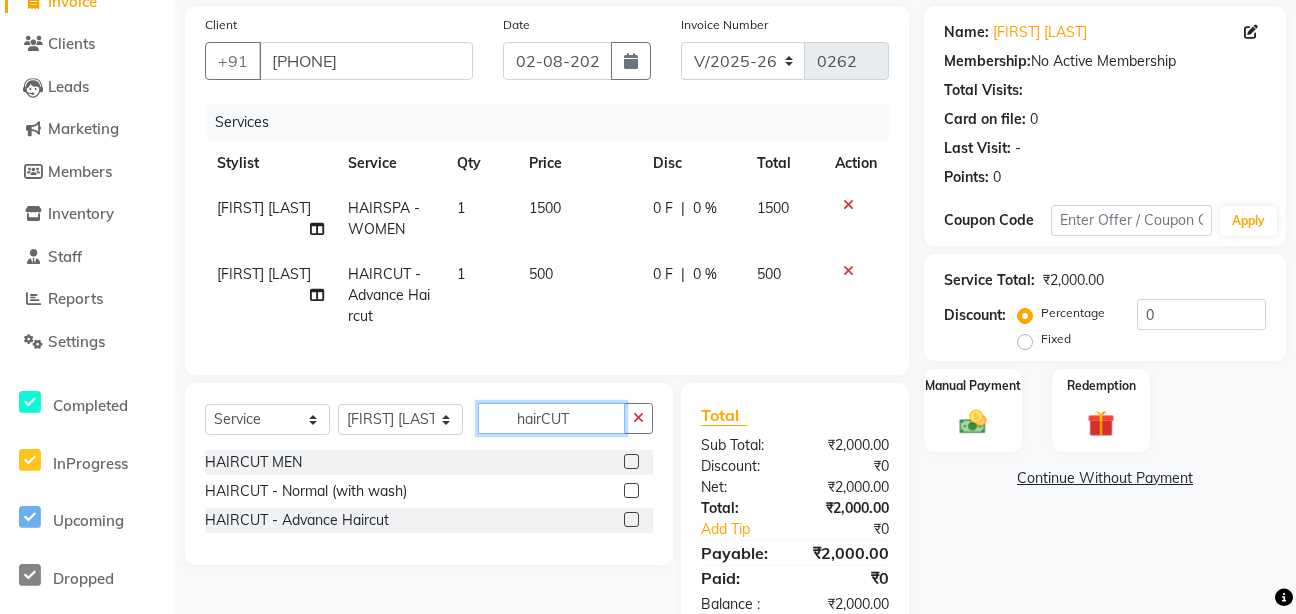 click on "hairCUT" 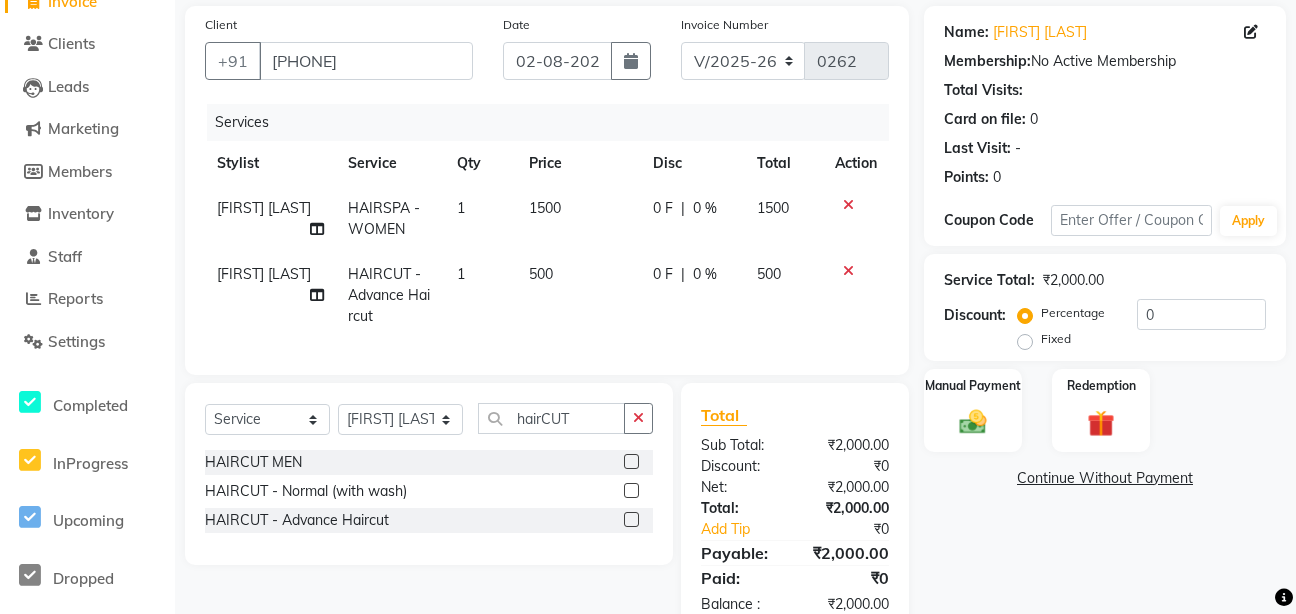 click 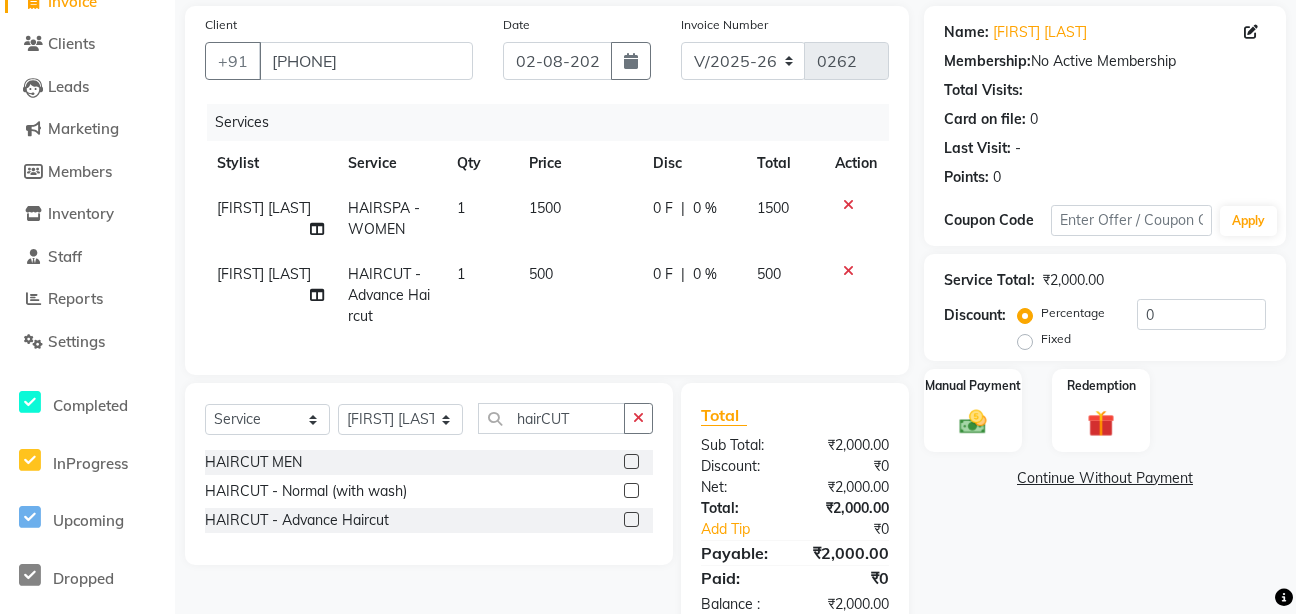 click at bounding box center [630, 520] 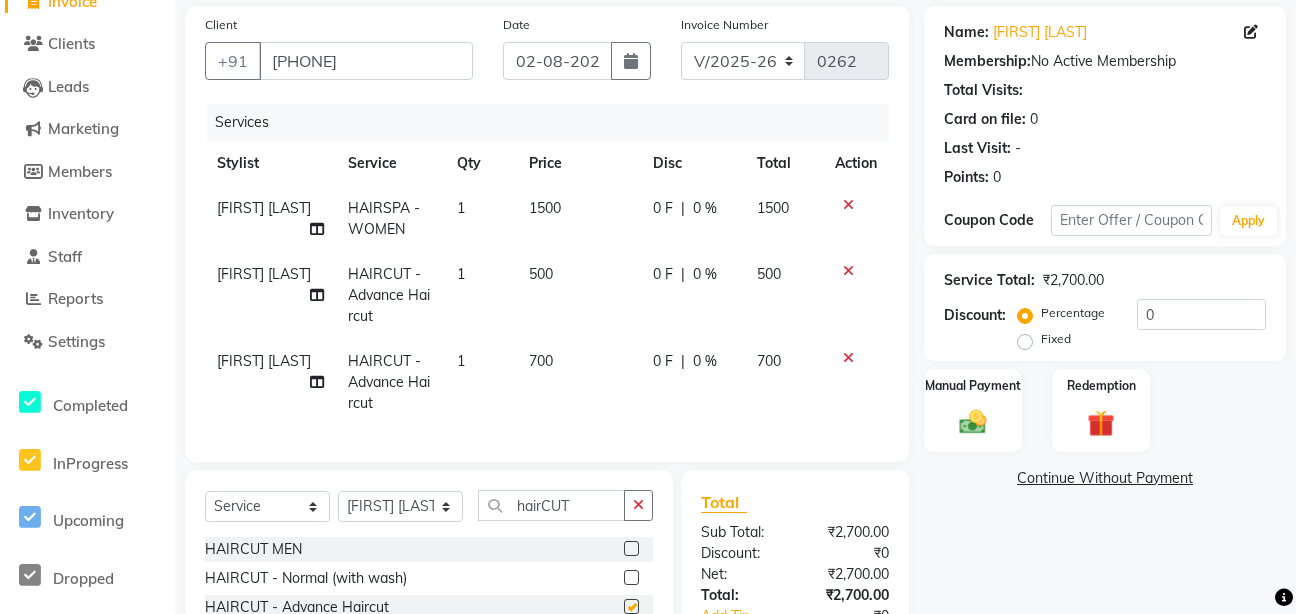 checkbox on "false" 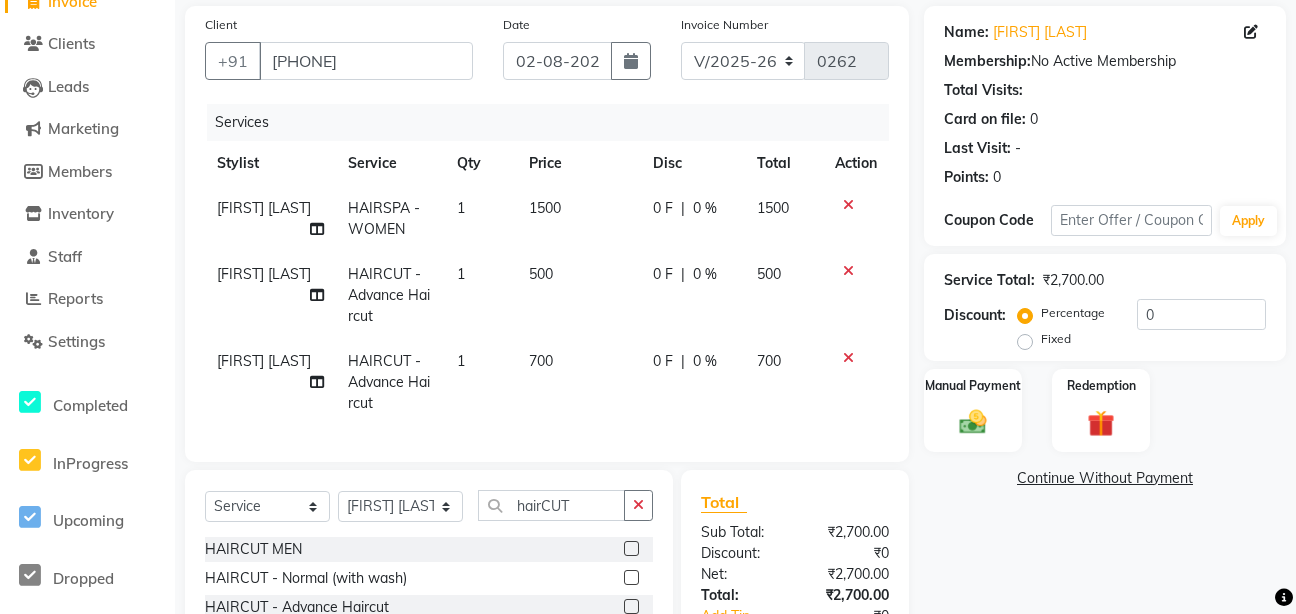 click on "700" 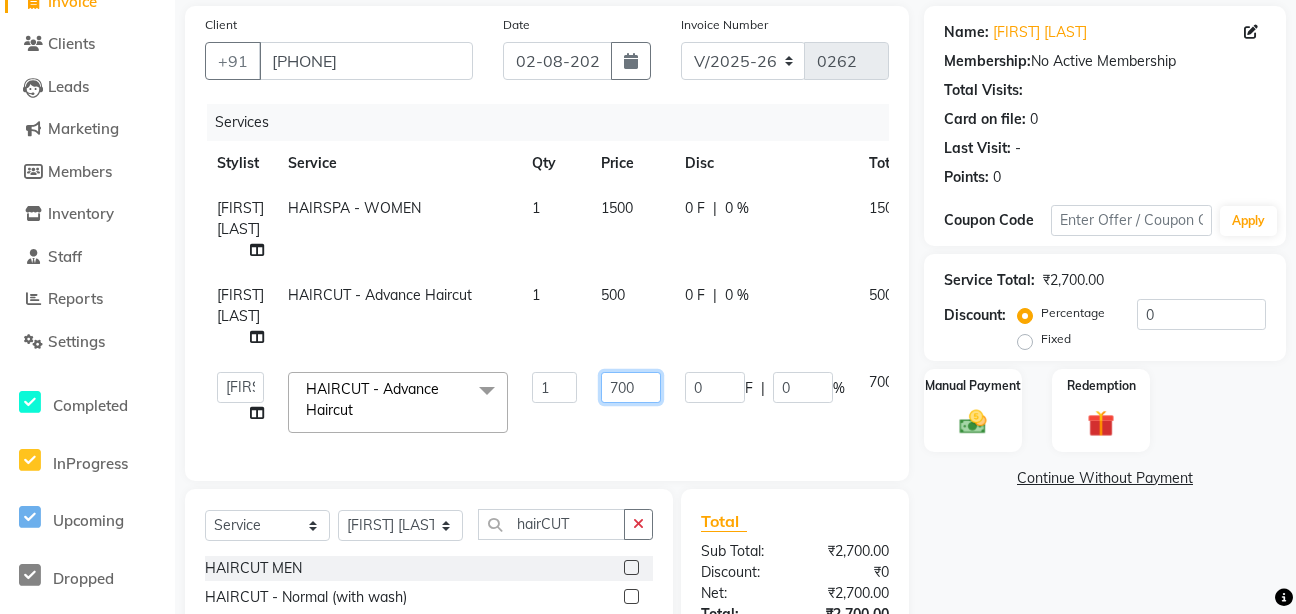 click on "700" 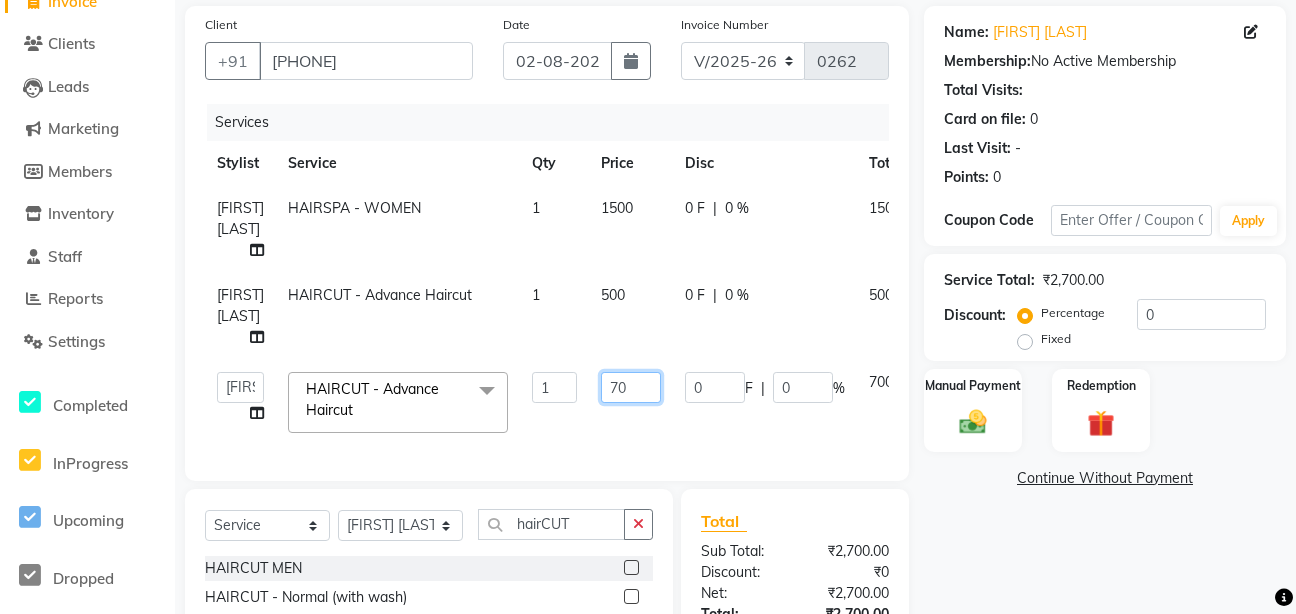 type on "7" 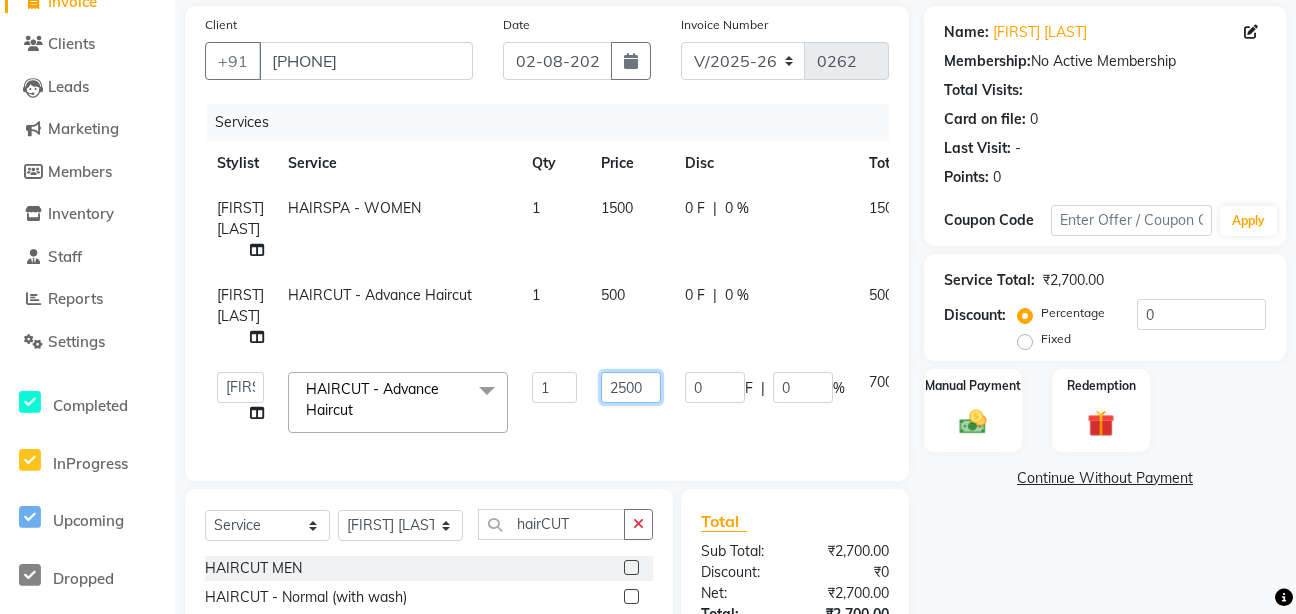 click on "2500" 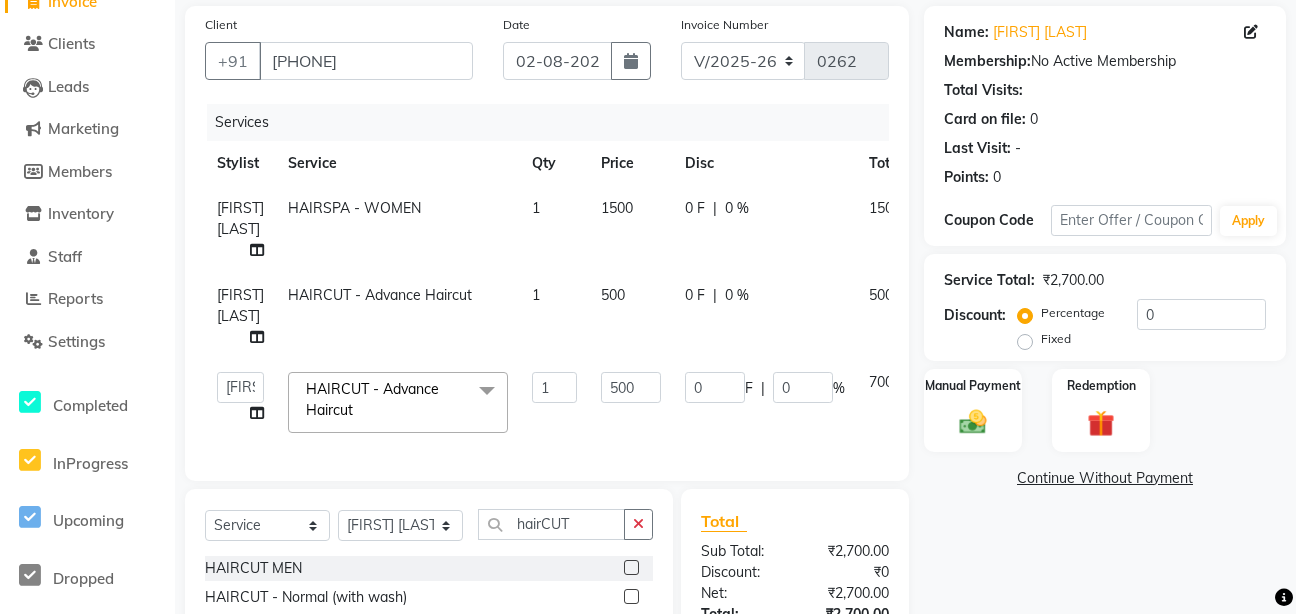 click on "[FIRST] [LAST] [FIRST] [LAST] [FIRST] [LAST] [FIRST] [LAST] [FIRST] [LAST] [FIRST] [LAST] [FIRST] [LAST] [FIRST] [LAST] [FIRST] [LAST] [FIRST] [LAST] [FIRST] [LAST] [FIRST] [LAST] [FIRST] [LAST] [FIRST] [LAST] [FIRST] [LAST] [FIRST] [LAST] [FIRST] [LAST] [FIRST] [LAST] [FIRST] [LAST] HAIRCOLOUR - MEN HAIRSPA - MEN HAIRSPA - MEN [ADVANCE] HAIRSPA - WOMEN HAIRSPA - WOMEN [ADVANCE] TOUCHUP WOMEN - [1INCH] TOUCHUP WOMEN - [ 1.5 INCH] TOUCHUP WOMEN - [2 INCH] DANDRUFF TREATMENT - MEN DANDRUFF TREATMENT-FEMALE HAIRWASH - MEN HAIRWASH - WOMEN SHAVING BEARD SHAPE BEARD COL0UR KERATIN [MEN] FRUIT CLEANUP CHREYLS OXYBLAST FACIAL WAXING- FULL LEGS CHREYLS CLARIGLOW FACIAL 03+ CLEANUP HAIRCUT MEN TRIMMING HAIRSET MEN BLOWDRY THREADING - UPPER LIP HYDRAFACIAL- BASIC TREATMENT NANOPLASTIA DTAN WAXING - Upper Lip / Lower Lip WAXING - Chin WAXING - Stomach" 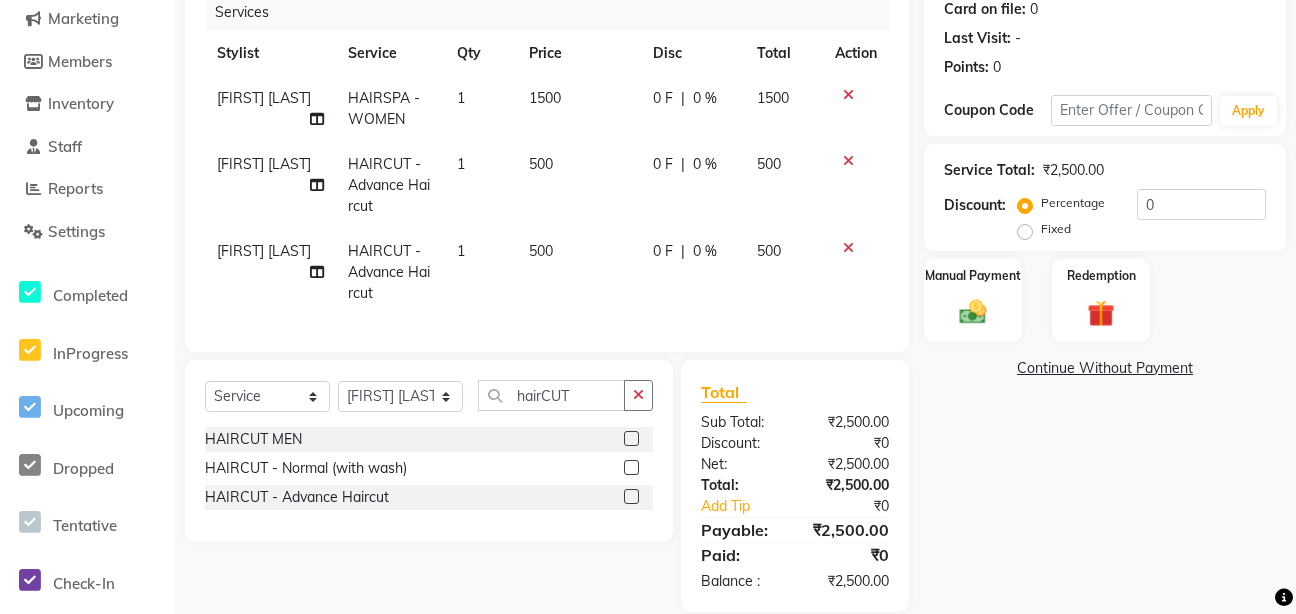 scroll, scrollTop: 281, scrollLeft: 0, axis: vertical 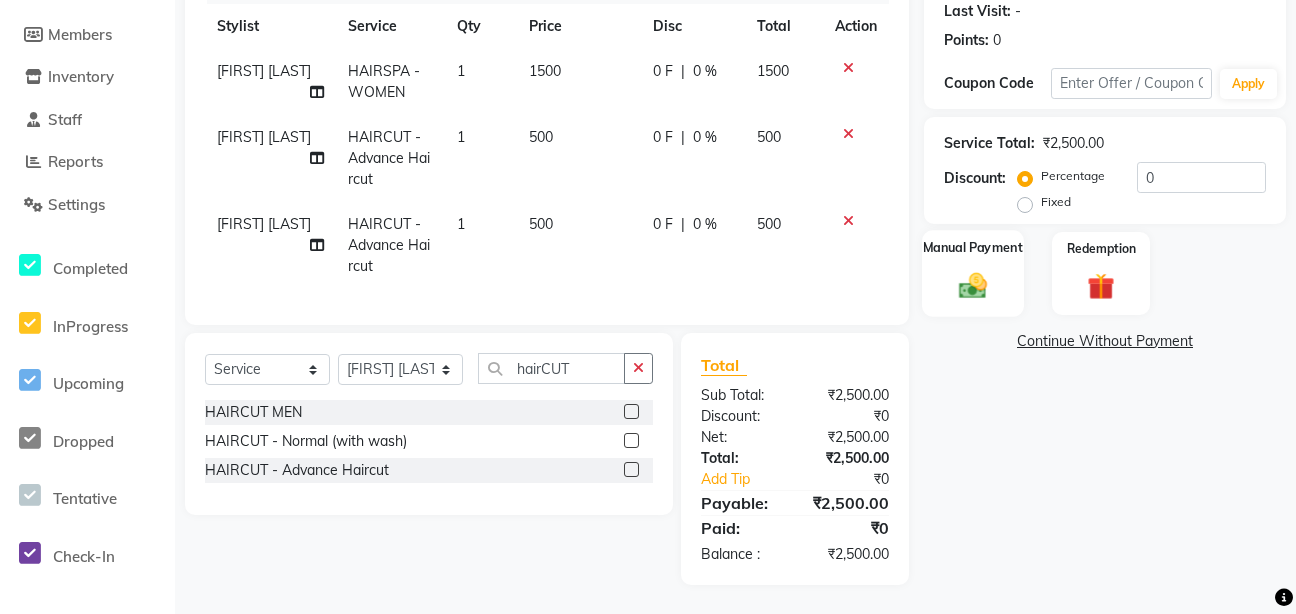 click on "Manual Payment" 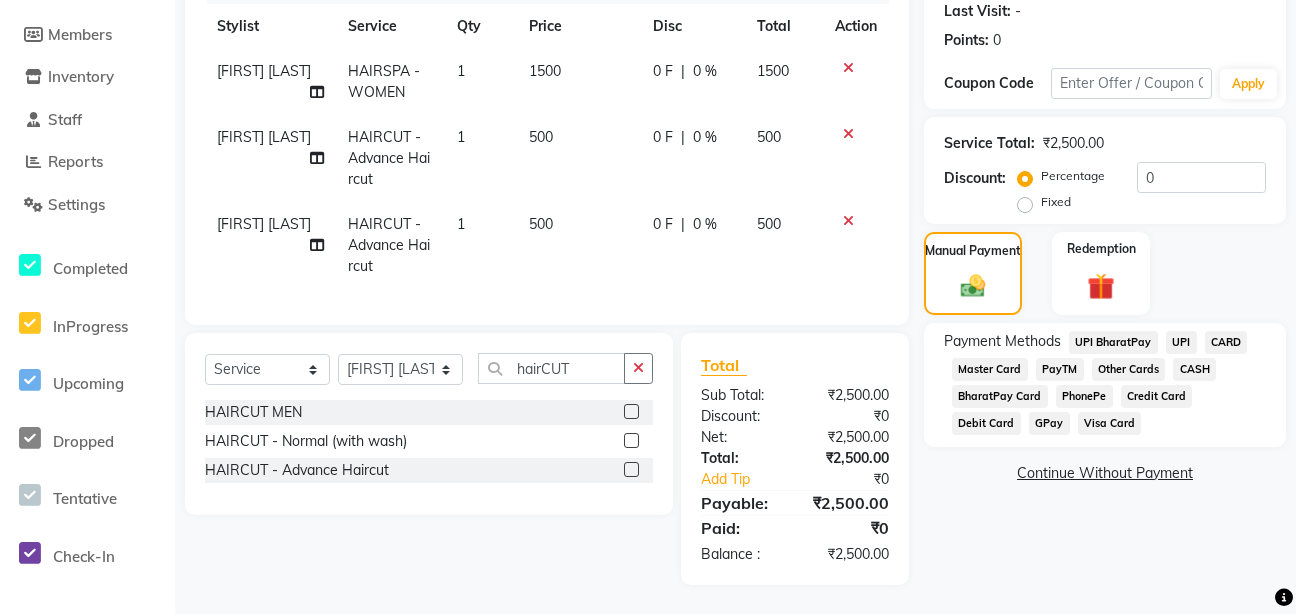 click on "GPay" 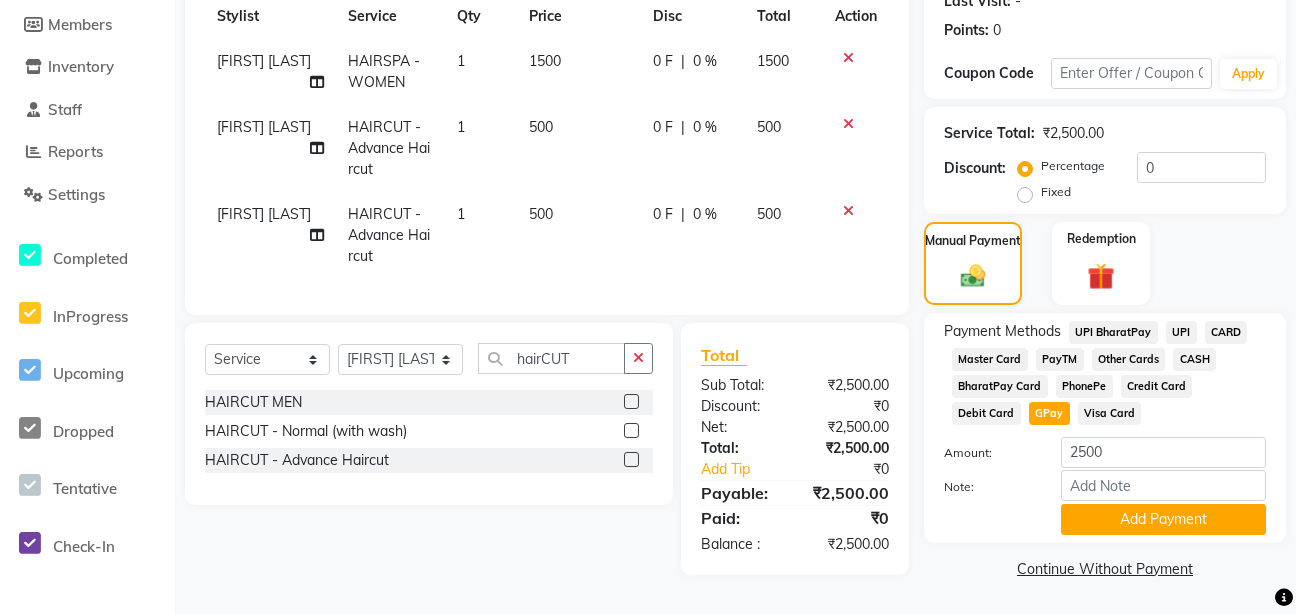 scroll, scrollTop: 297, scrollLeft: 0, axis: vertical 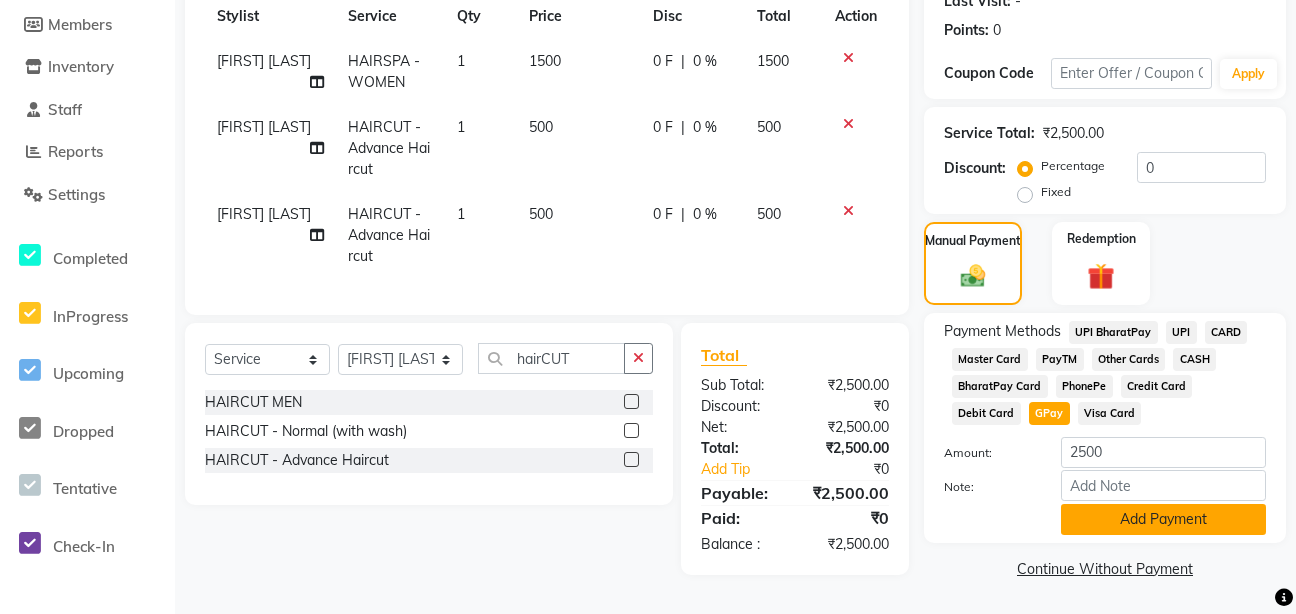 click on "Add Payment" 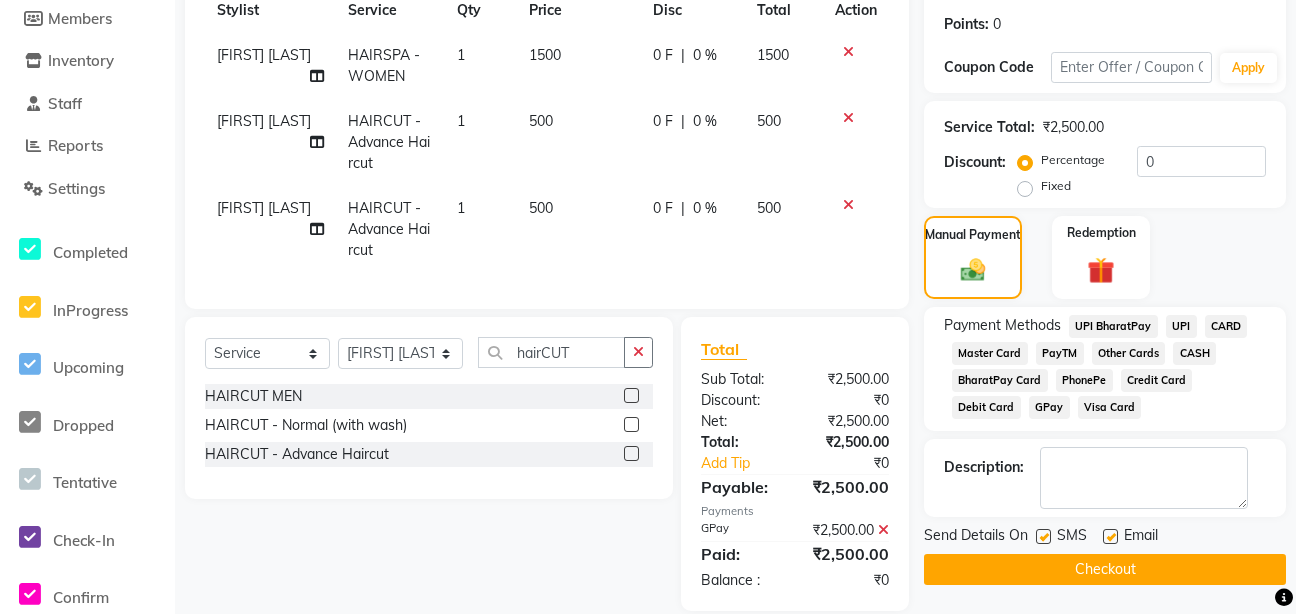 click on "Checkout" 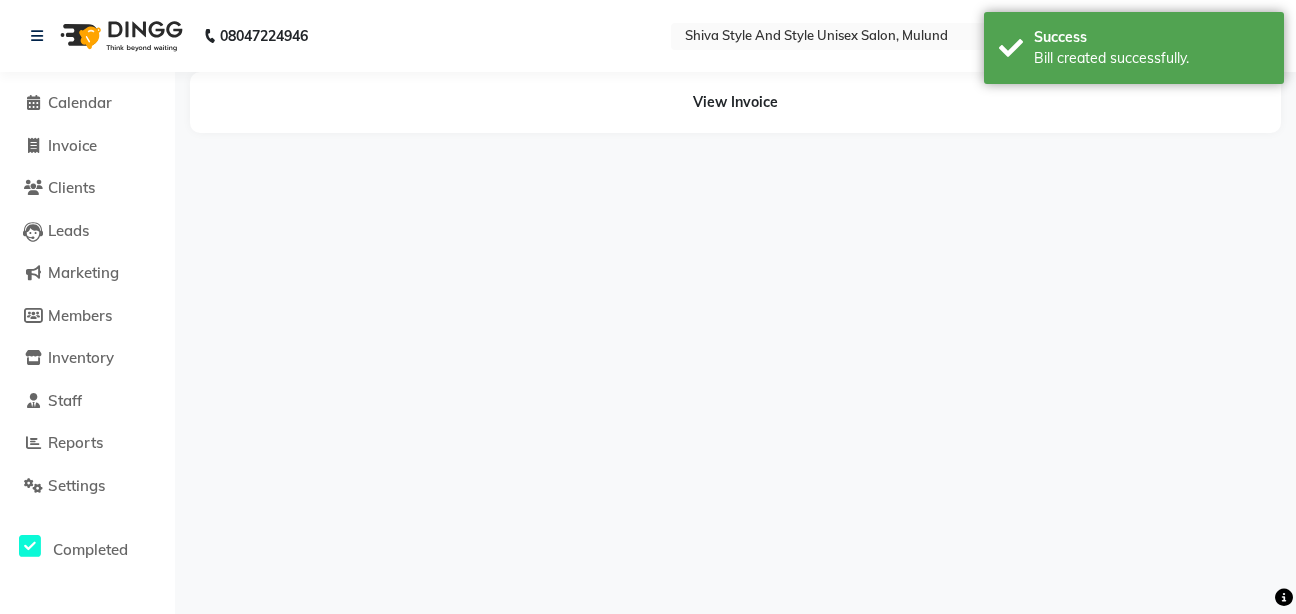 scroll, scrollTop: 0, scrollLeft: 0, axis: both 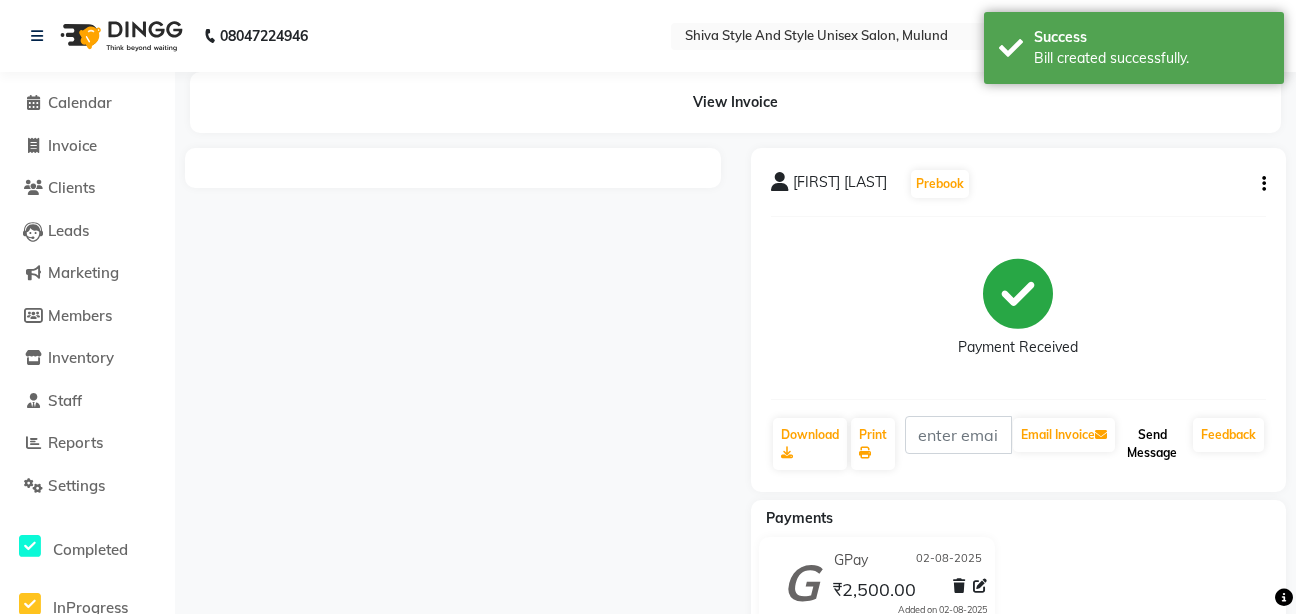 click on "Send Message" 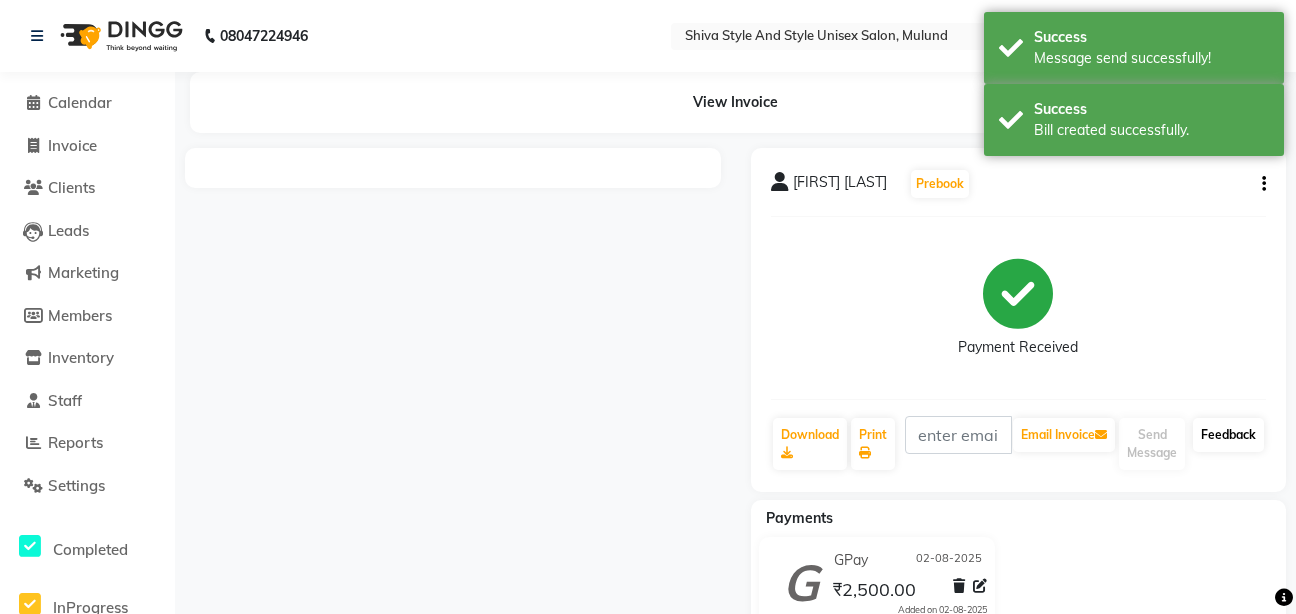 click on "Feedback" 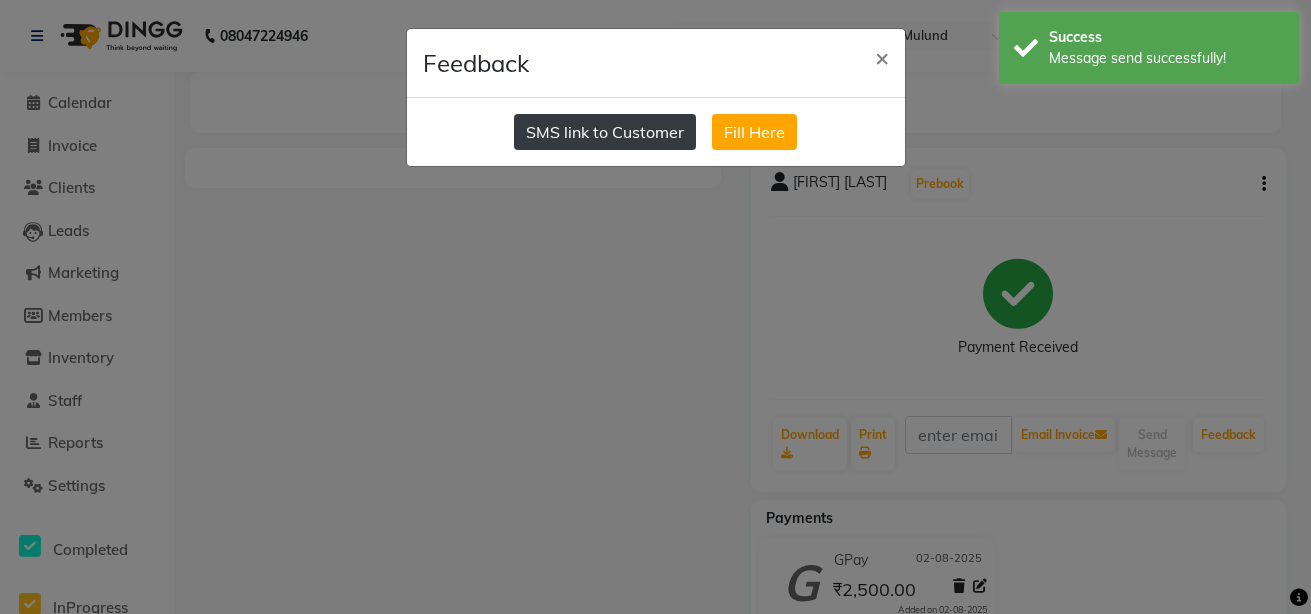 click on "SMS link to Customer" 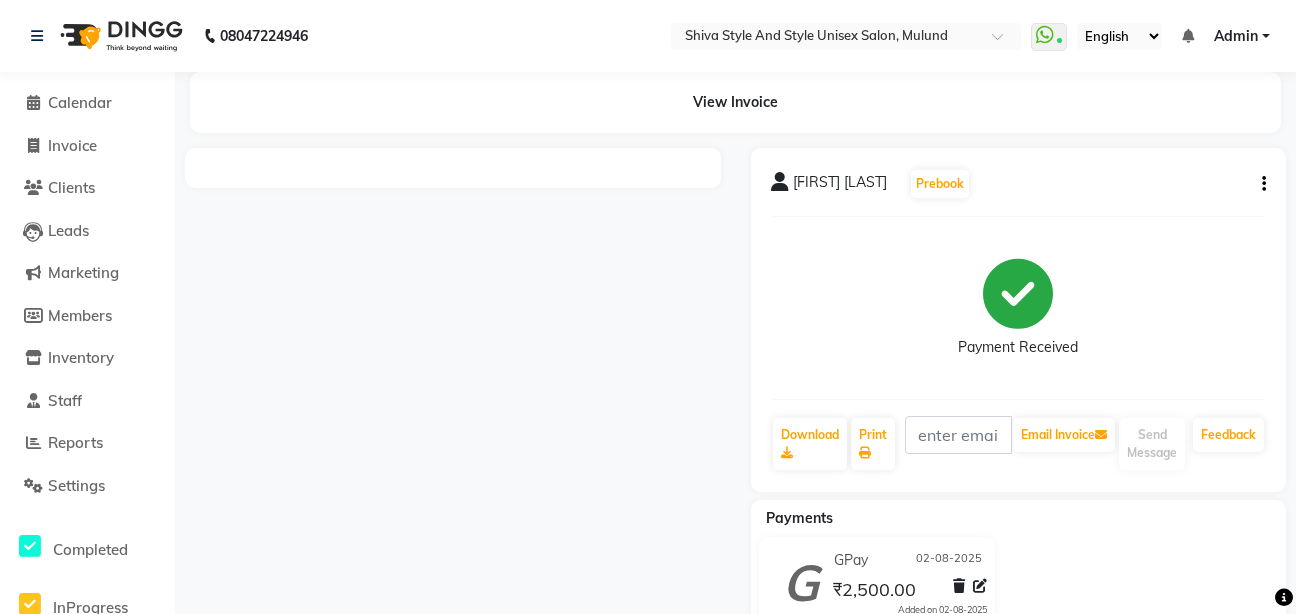 click at bounding box center (453, 168) 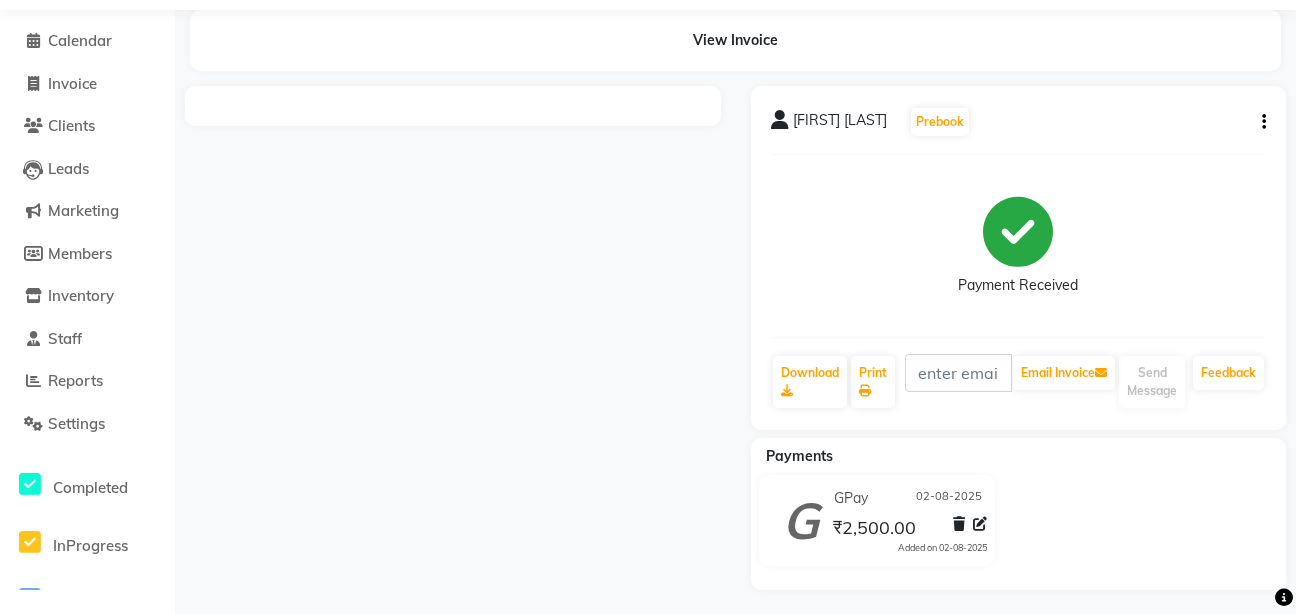 scroll, scrollTop: 68, scrollLeft: 0, axis: vertical 